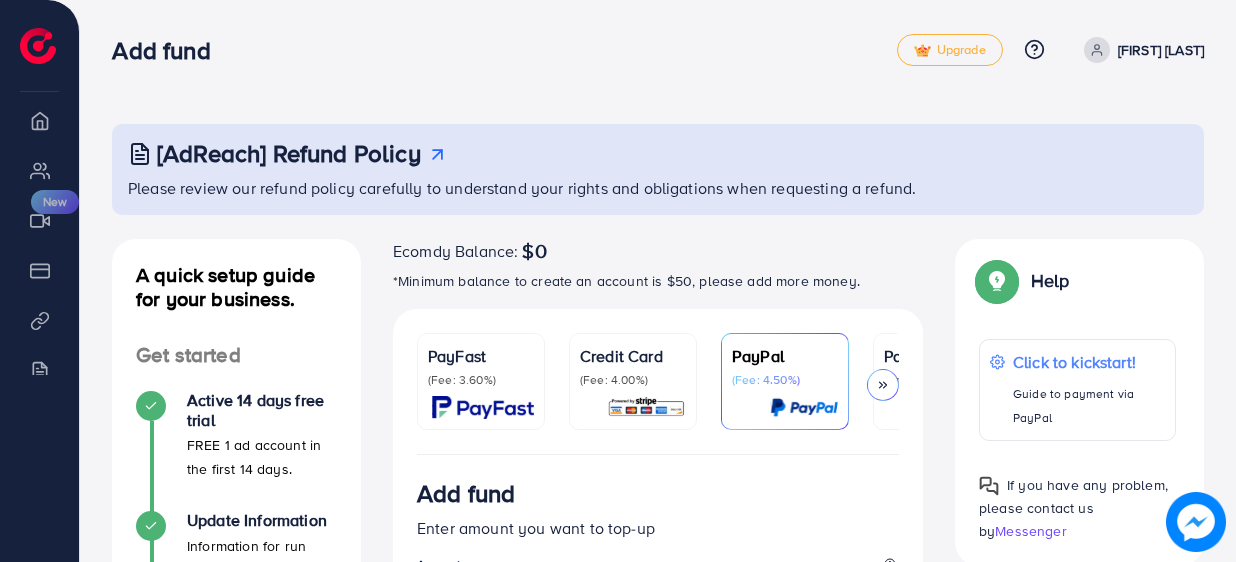 scroll, scrollTop: 41, scrollLeft: 0, axis: vertical 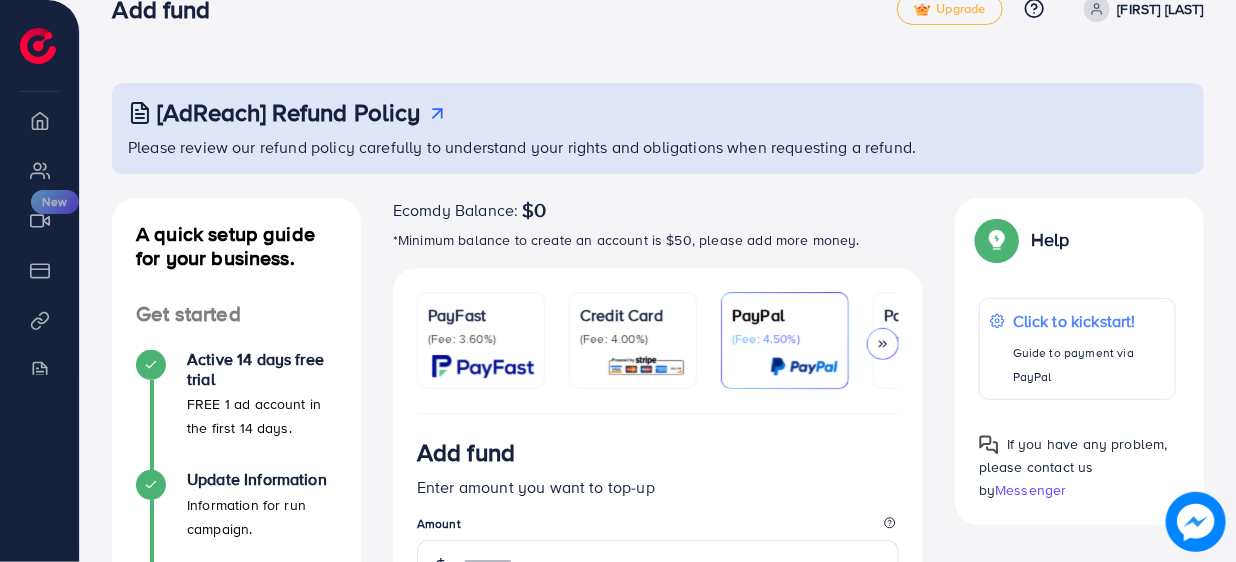 click on "(Fee: 4.00%)" at bounding box center [633, 339] 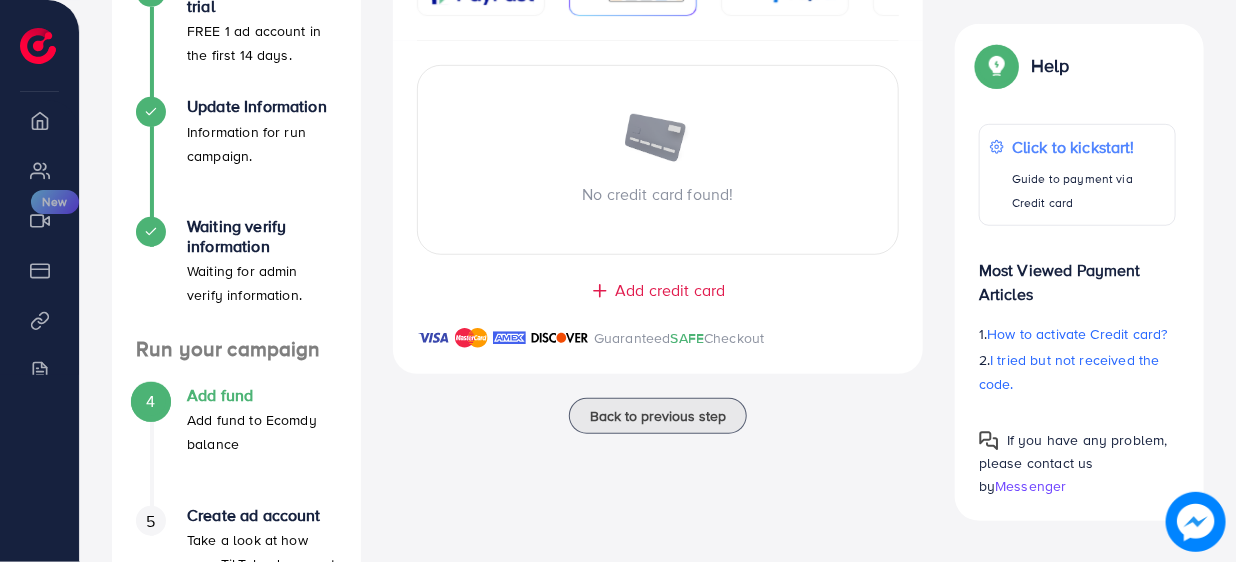 scroll, scrollTop: 415, scrollLeft: 0, axis: vertical 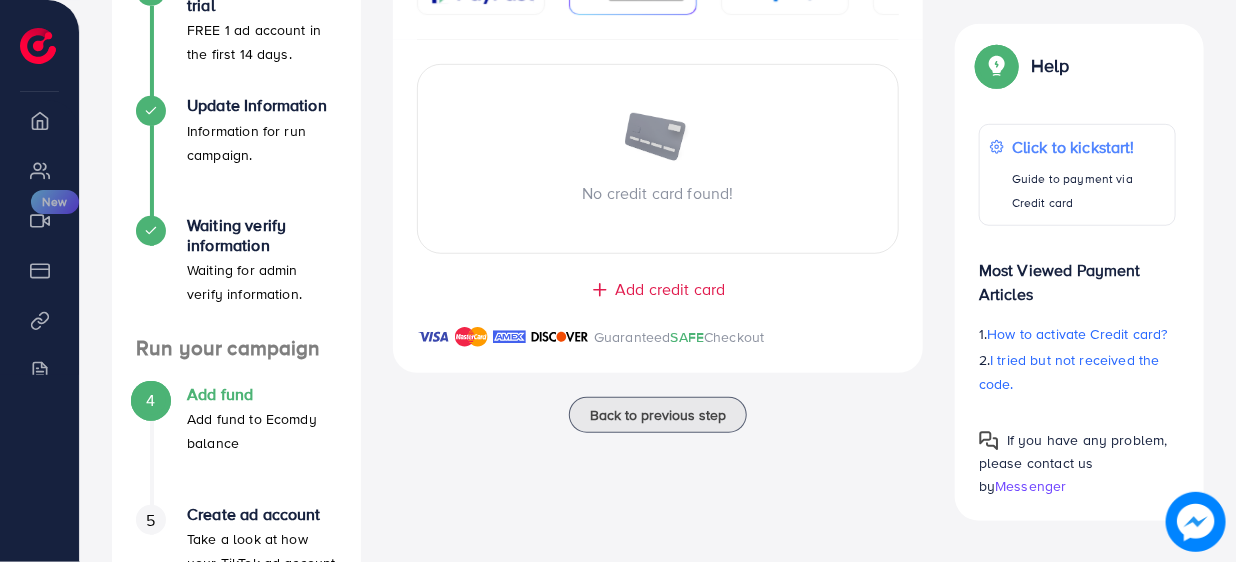 click on "Ecomdy Balance:   $0  *Minimum balance to create an account is $50, please add more money.   PayFast   (Fee: 3.60%)   Credit Card   (Fee: 4.00%)   PayPal   (Fee: 4.50%)   Payoneer   (Fee: 1.00%)   USDT   (Fee: 0.00%)   Airwallex   (Fee: 0.00%)   Currency Code:   Merchant ID:   Merchant Name:   Token:   Success URL:   Failure URL:   Checkout URL:   Customer Email:   Customer Mobile:   Transaction Amount:   Basket ID:   Transaction Date:  Add fund Enter amount you want to top-up Amount $50 $100 $200 $500 $1000  Pay now   Summary   Amount   --   Payment Method   --   Service charge   (6.00%)   --   Subtotal   --   Converted subtotal   --   PayFast fee   (3.60%)   --   Total Amount   --   If you have any problem, please contact us by   Messenger   Top-up Success!   Thanks you for your purchase. Please check your balance again.   Summary   Client   [FIRST] [LAST]   Amount   0 USD   Payment Method      Service charge  0 USD  Credit card fee  0 USD  Total Amount = Amount + Service charge  + Credit card fee   SAFE" at bounding box center (658, 236) 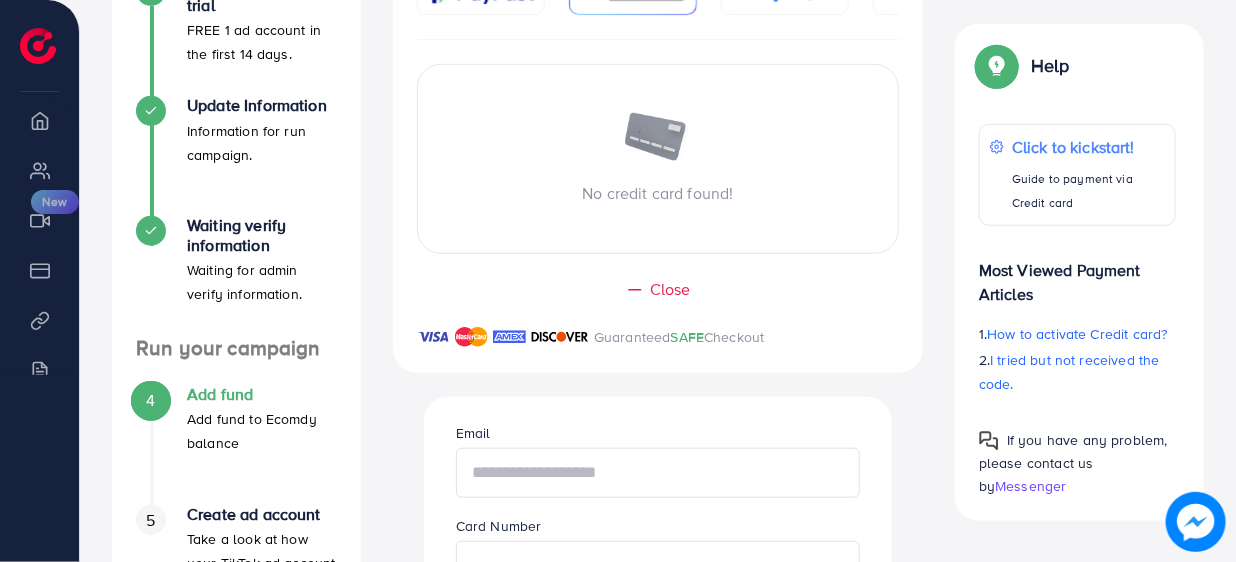 click at bounding box center (658, 473) 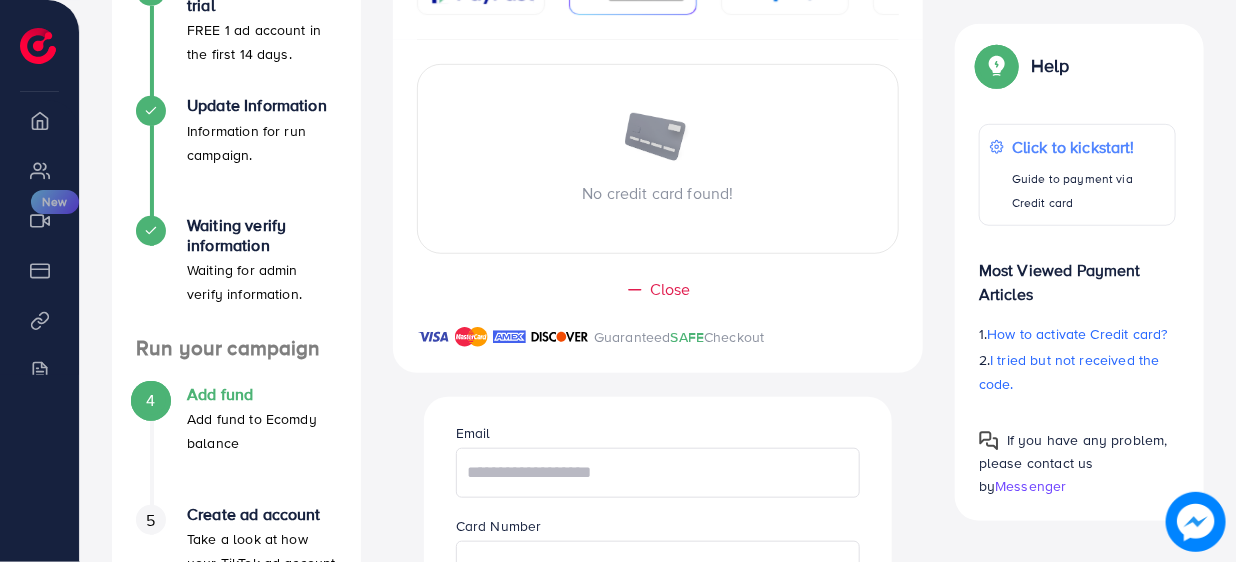 click on "No credit card found!" at bounding box center (658, 193) 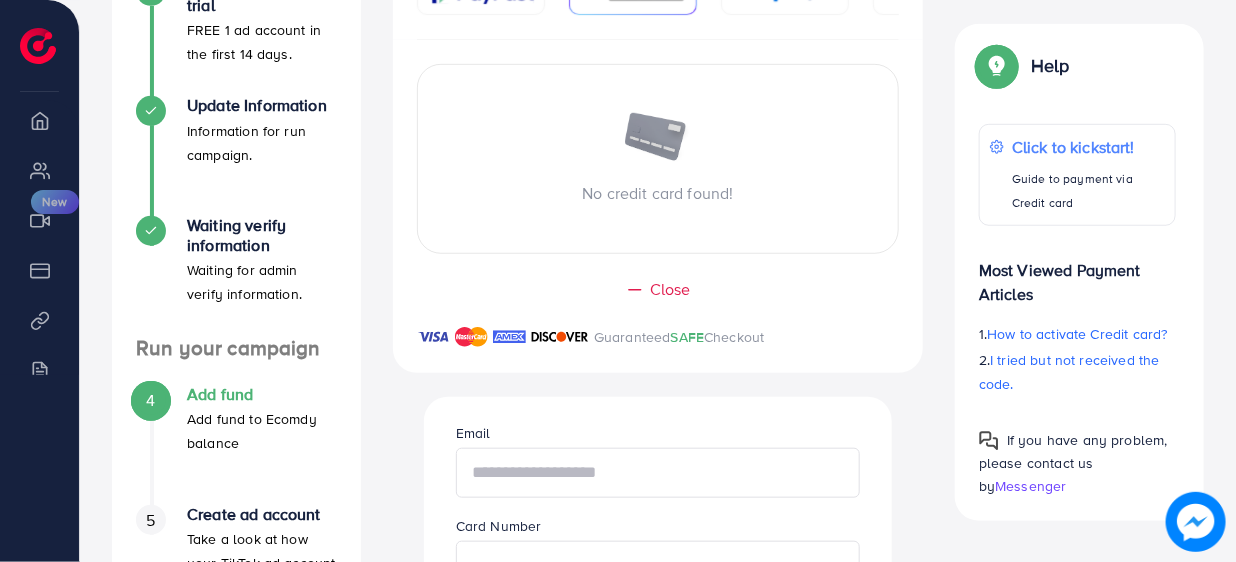 click at bounding box center [658, 473] 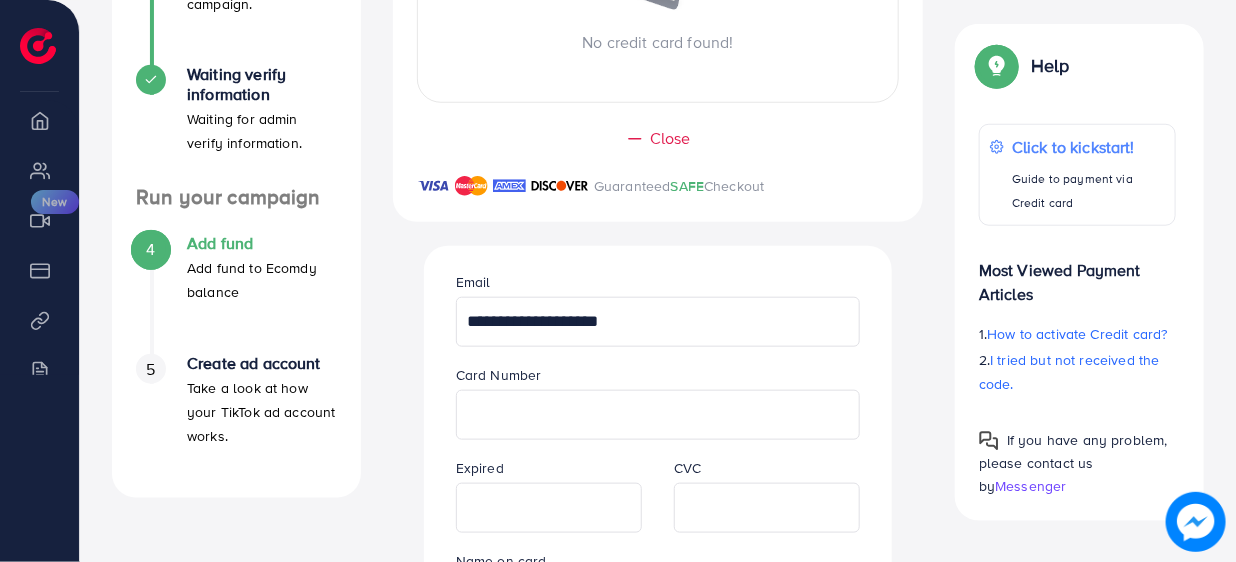 scroll, scrollTop: 572, scrollLeft: 0, axis: vertical 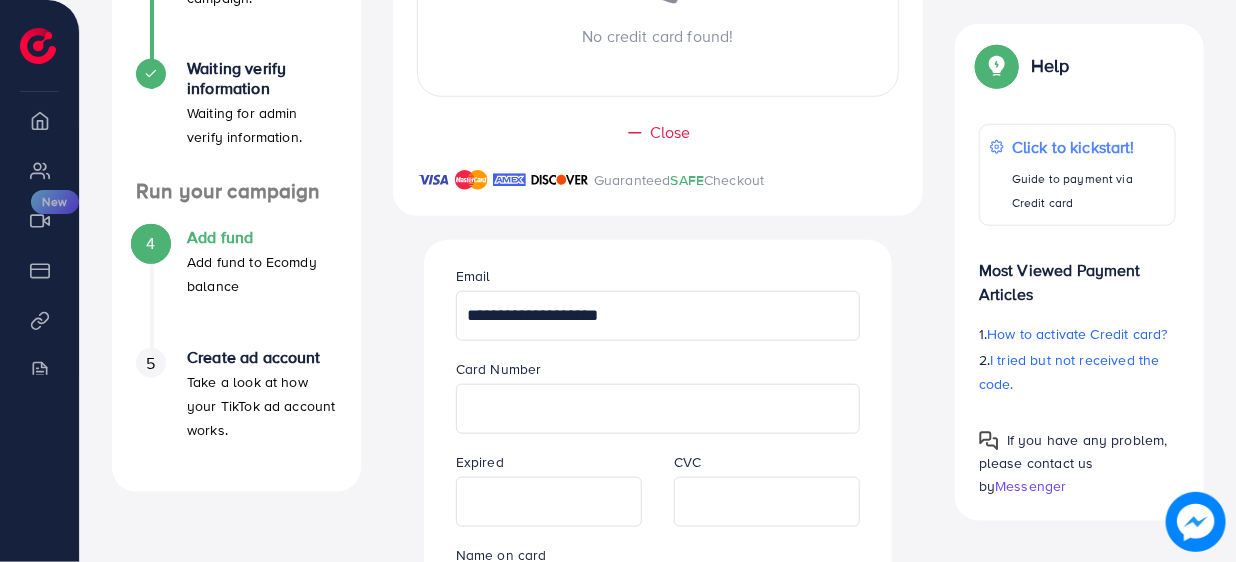 type on "**********" 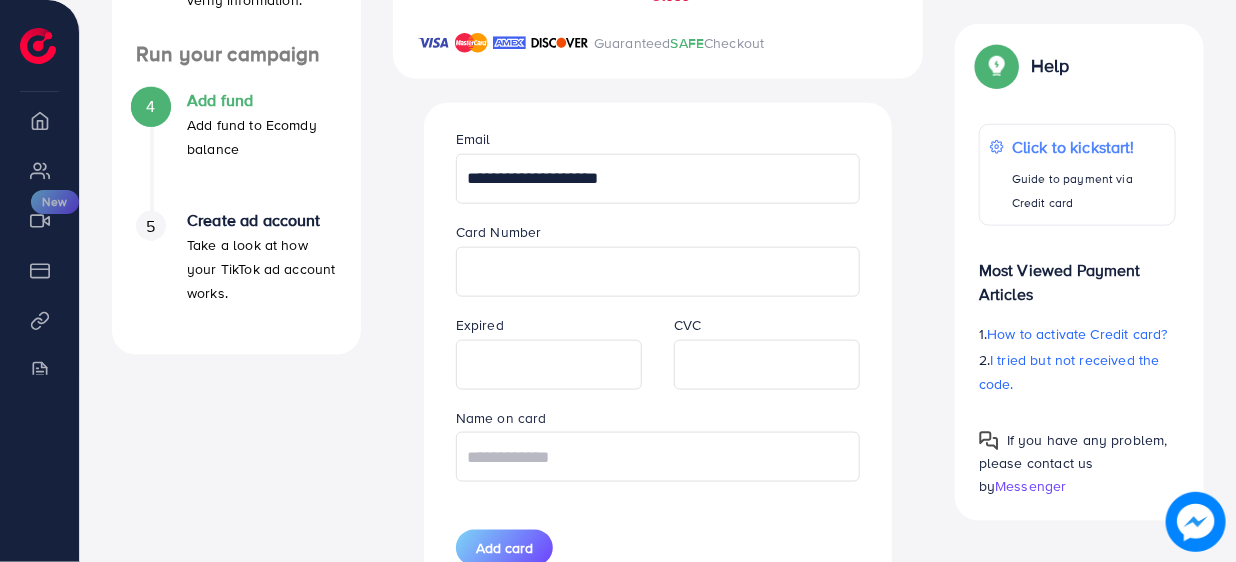 scroll, scrollTop: 723, scrollLeft: 0, axis: vertical 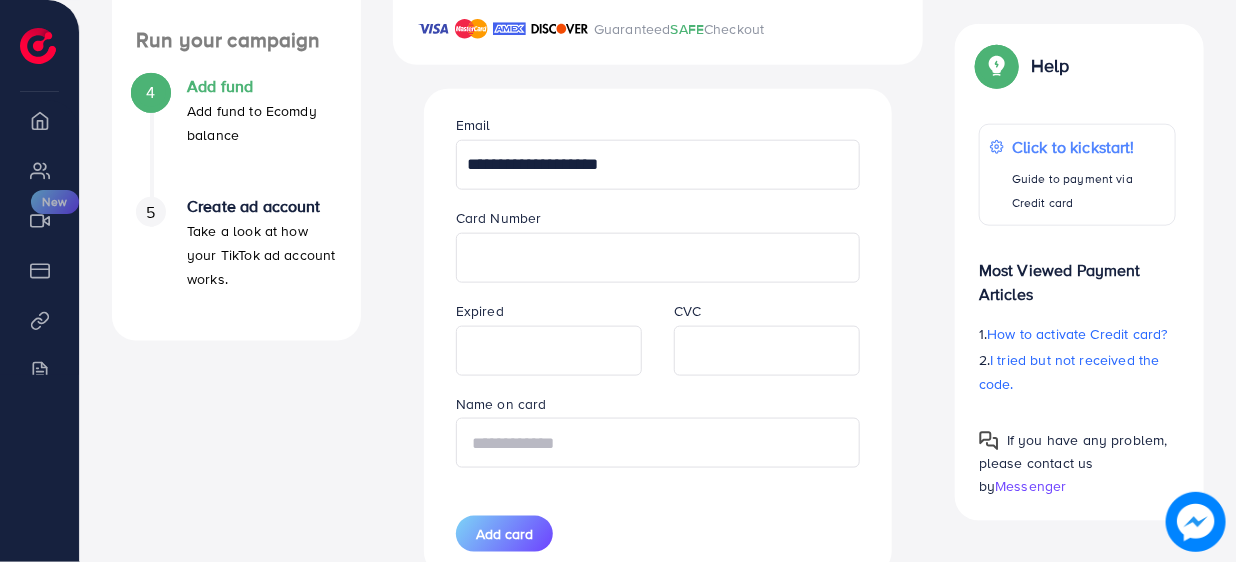 click at bounding box center (658, 443) 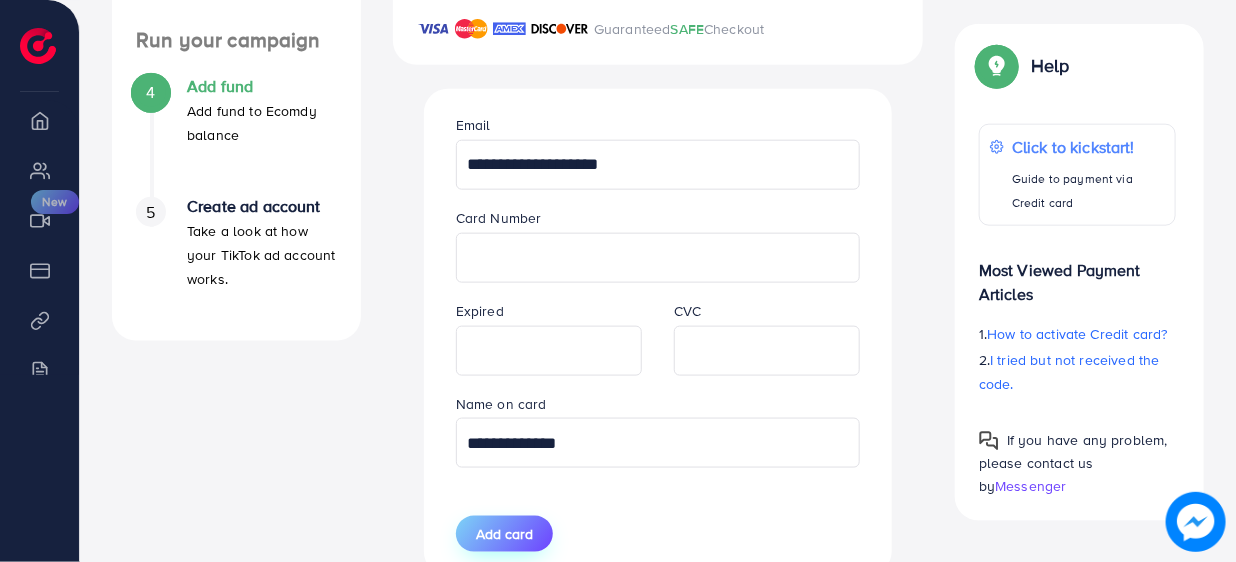 type on "**********" 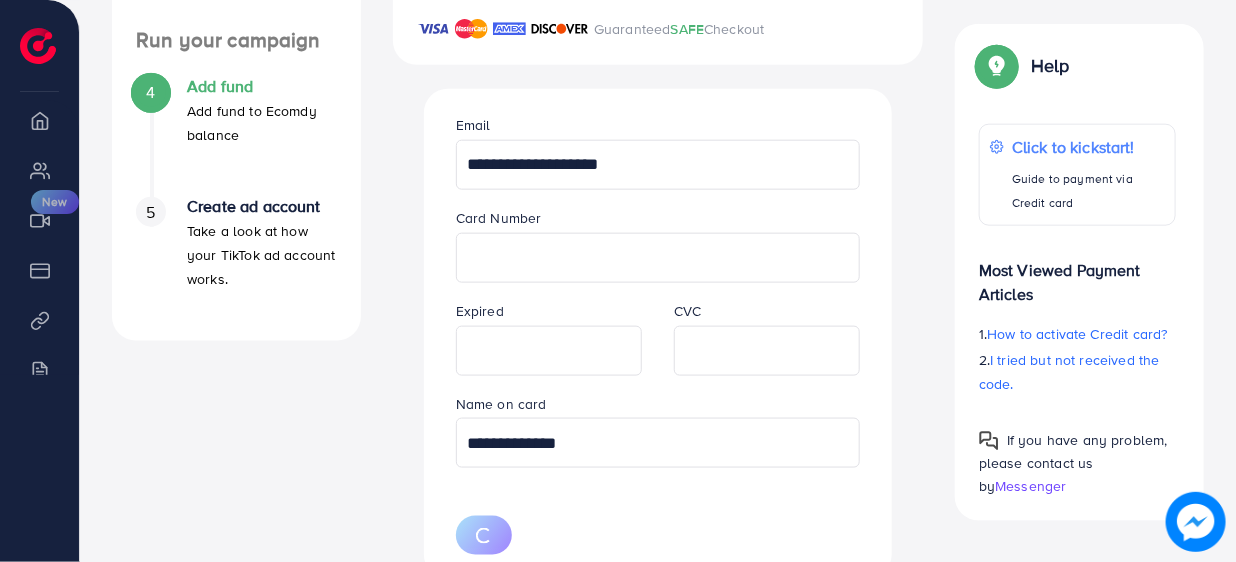 type 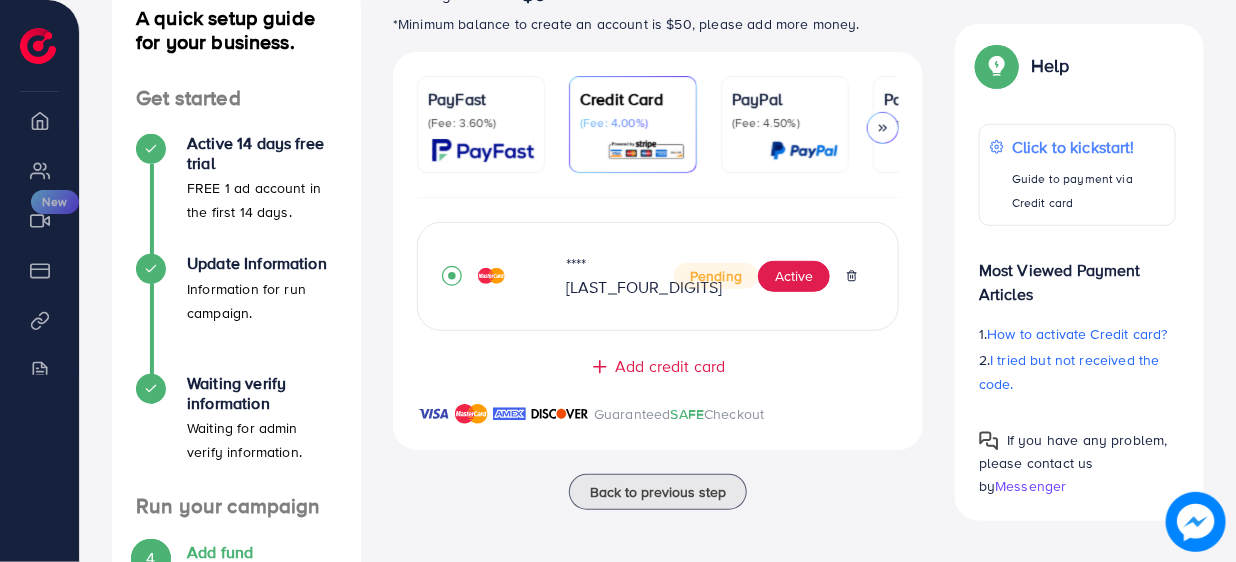 scroll, scrollTop: 258, scrollLeft: 0, axis: vertical 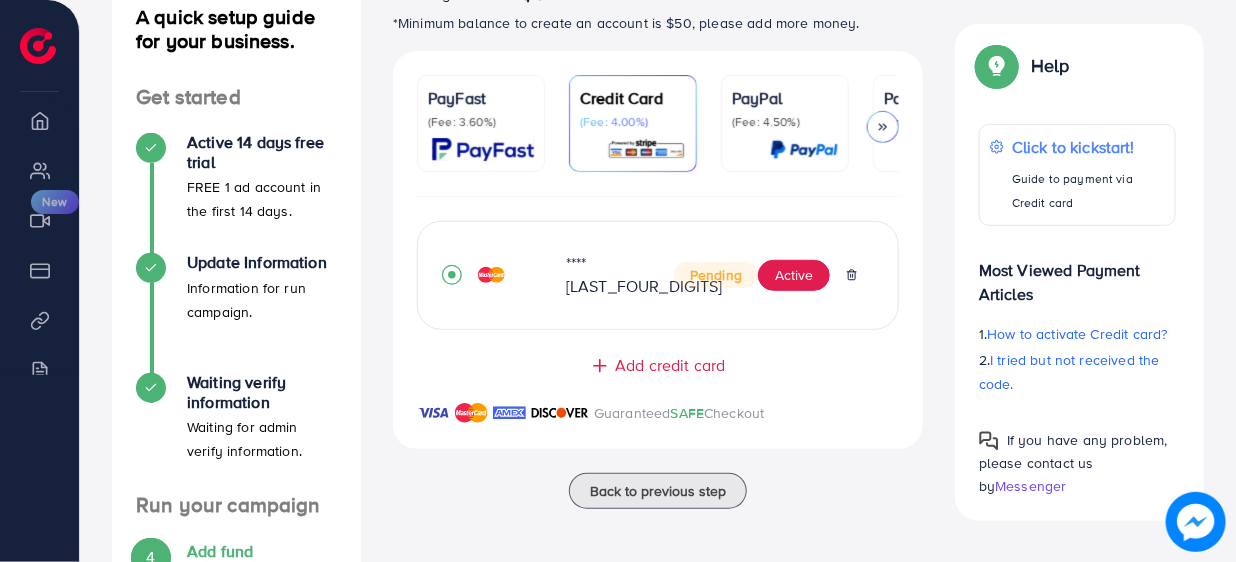click at bounding box center (646, 149) 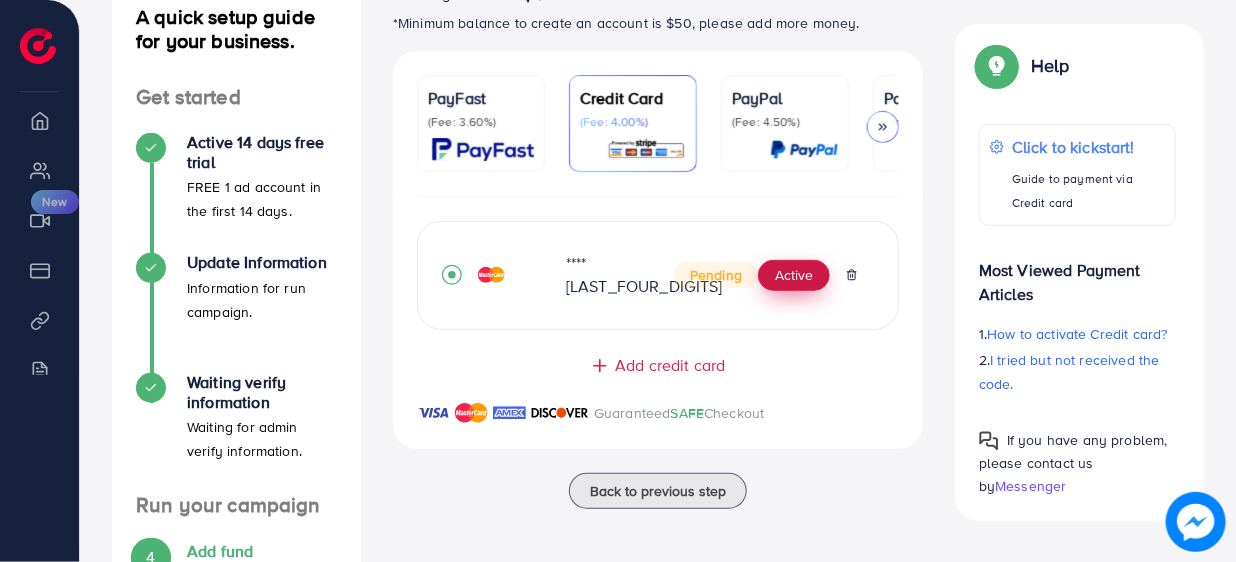 click on "Active" at bounding box center (794, 276) 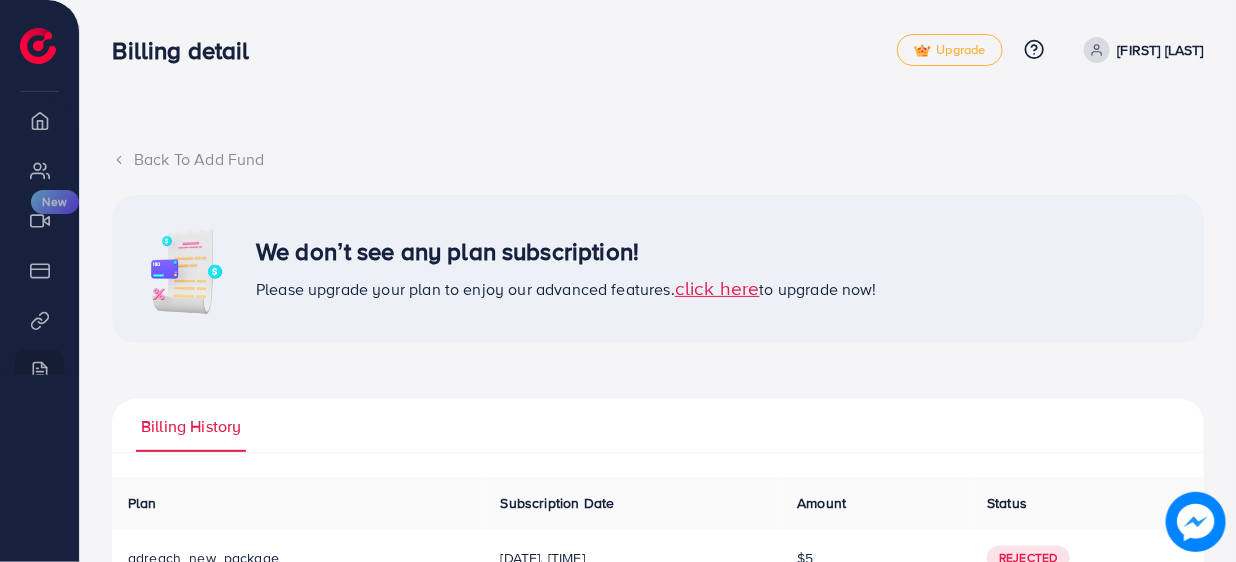 scroll, scrollTop: 71, scrollLeft: 0, axis: vertical 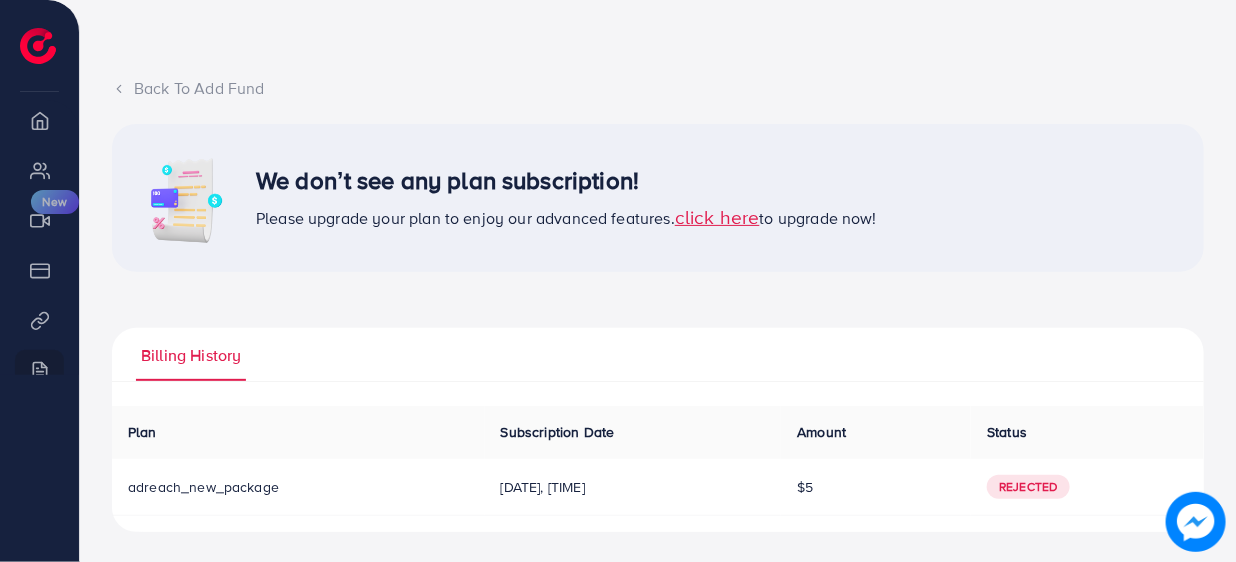 click on "Rejected" at bounding box center [1028, 487] 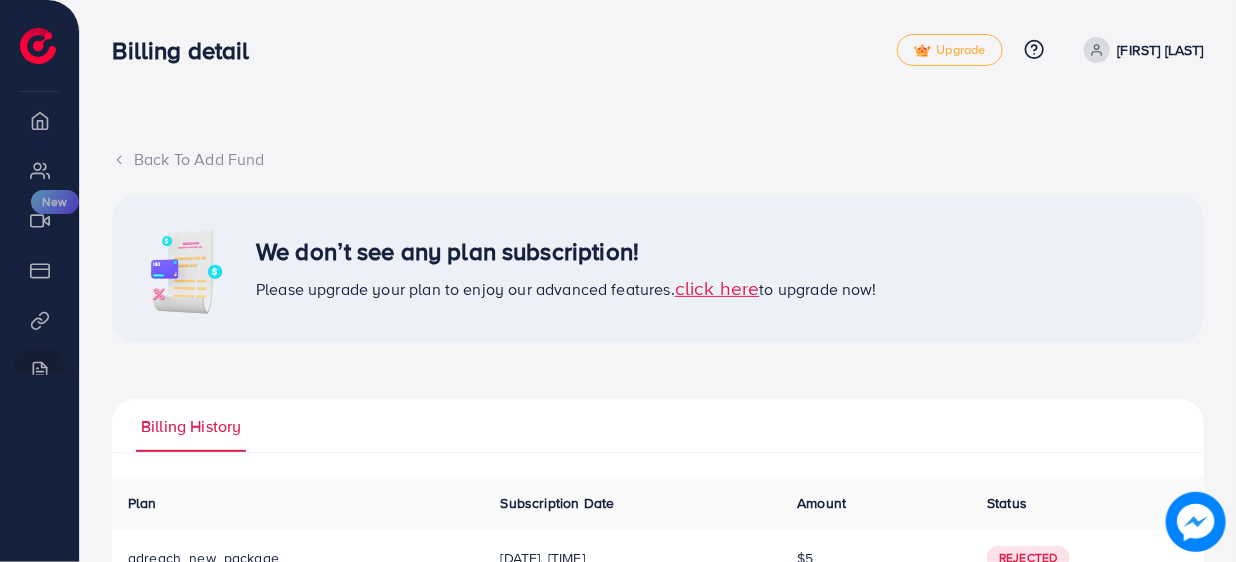 click on "click here" at bounding box center (717, 287) 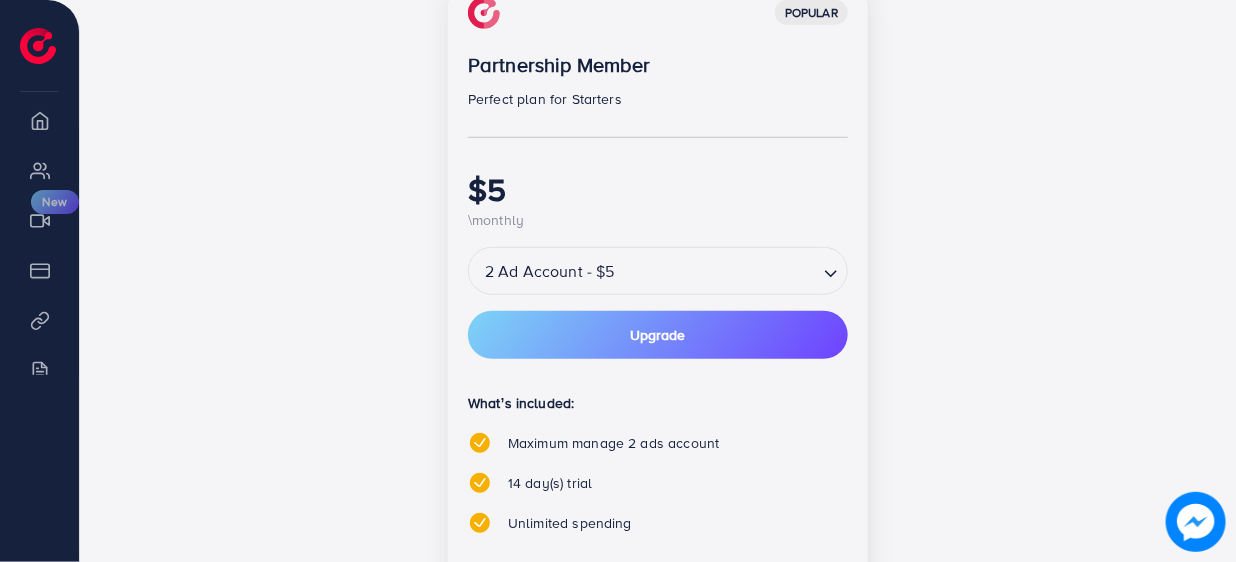scroll, scrollTop: 401, scrollLeft: 0, axis: vertical 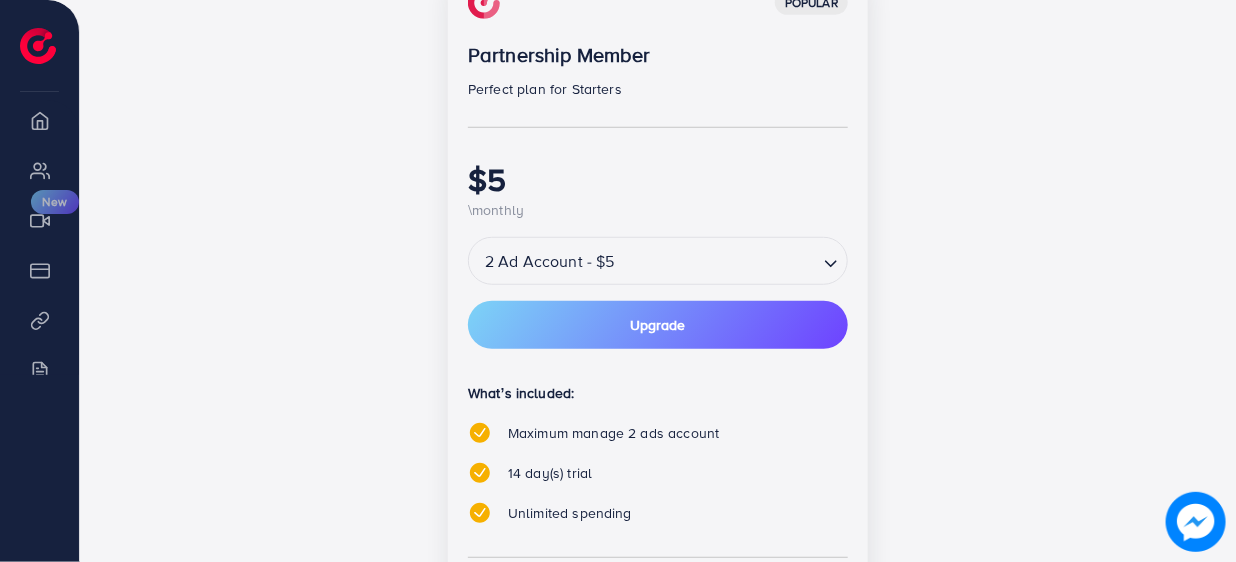 click 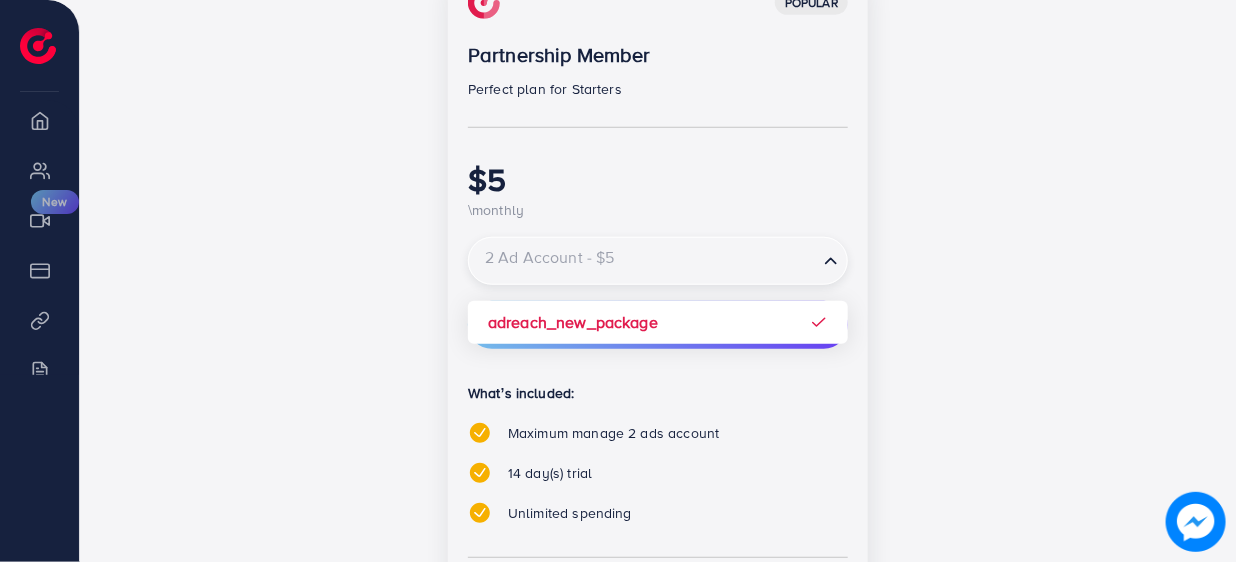 click 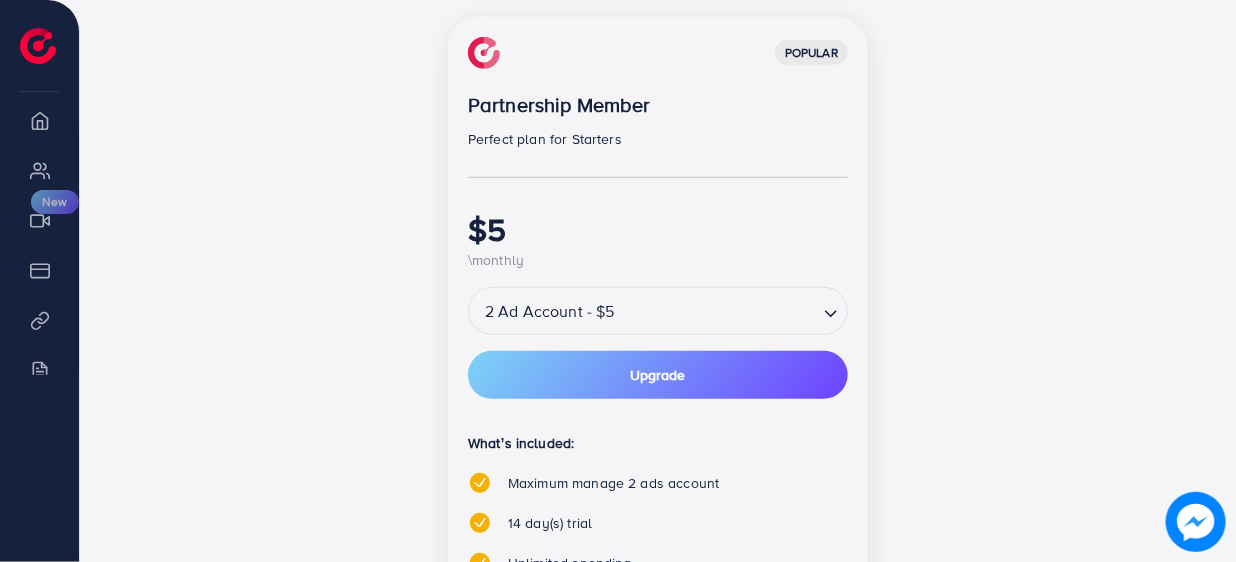 scroll, scrollTop: 345, scrollLeft: 0, axis: vertical 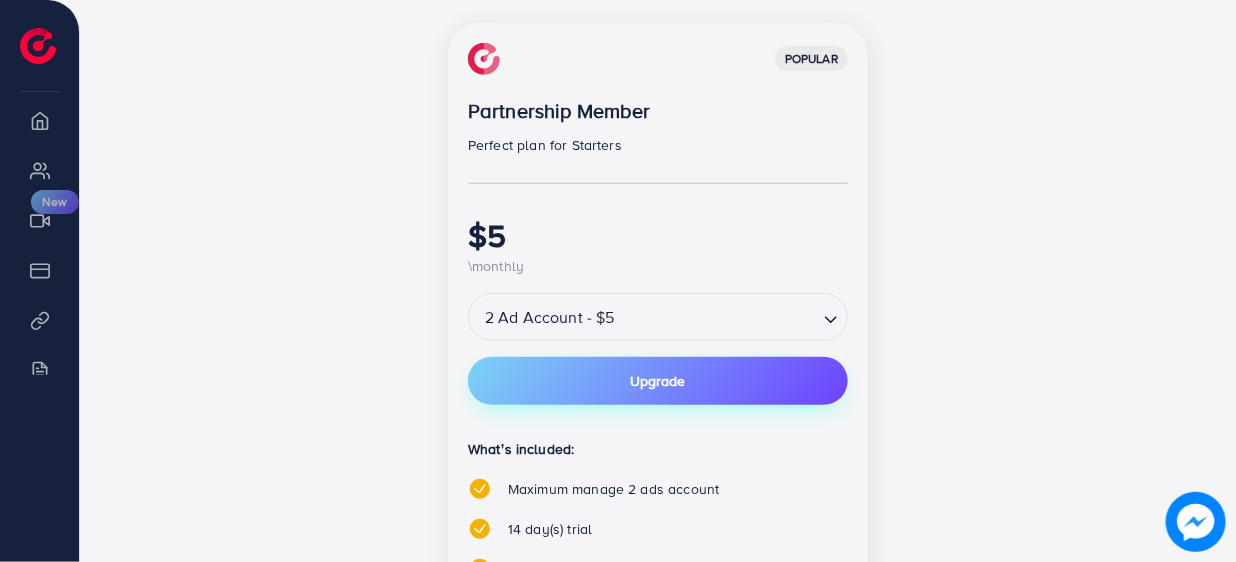 click on "Upgrade" at bounding box center [658, 381] 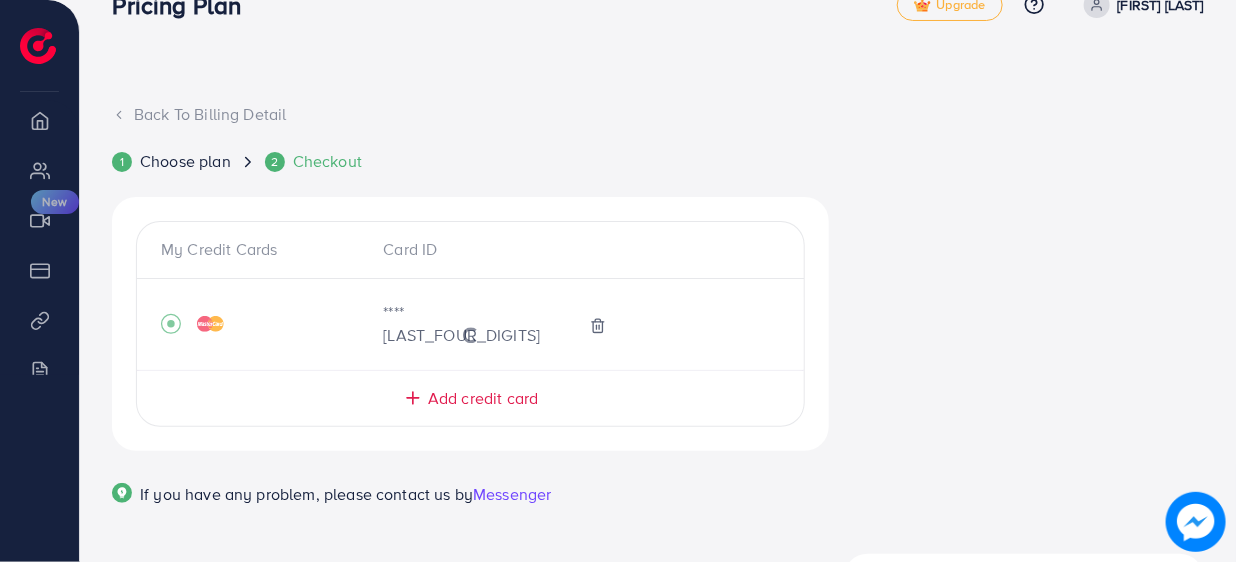 scroll, scrollTop: 165, scrollLeft: 0, axis: vertical 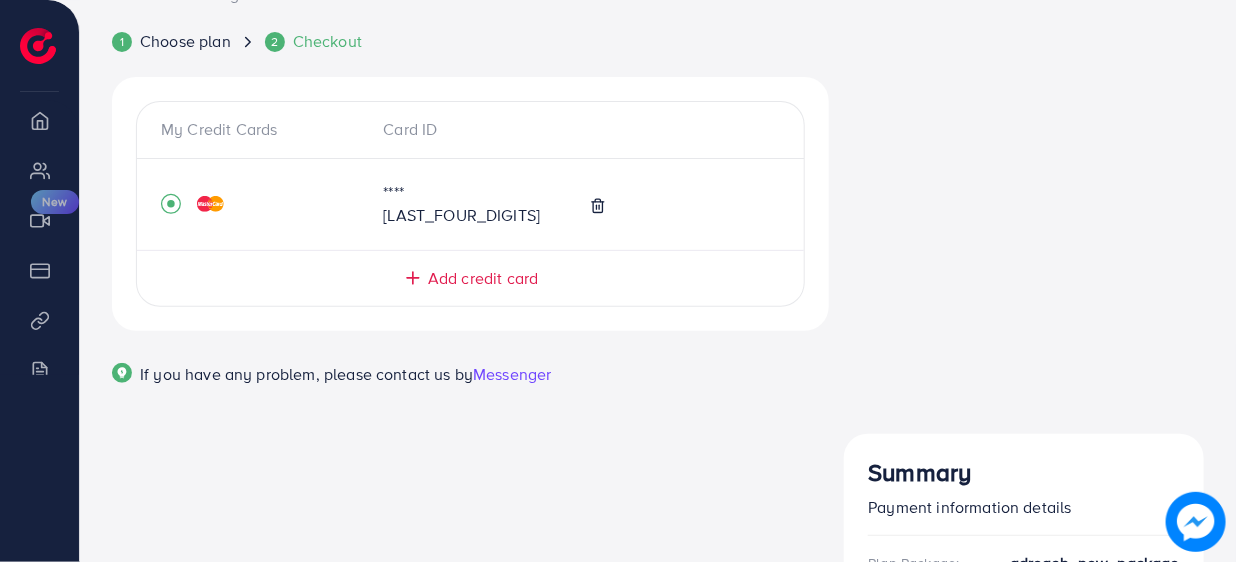 click on "Start Plan" at bounding box center [1024, 757] 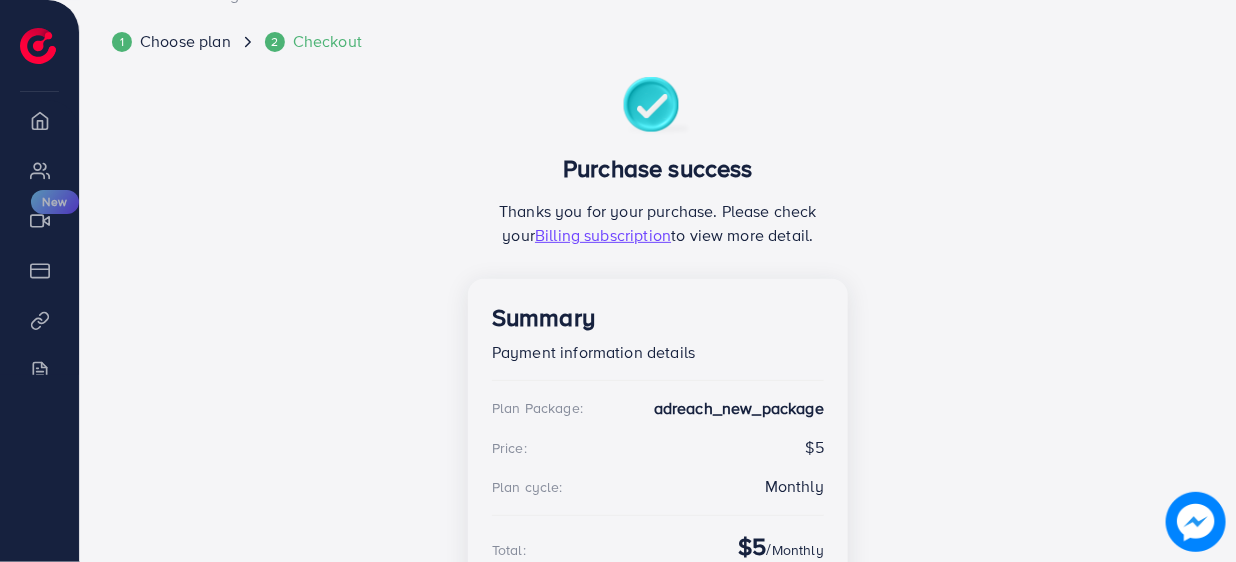 scroll, scrollTop: 302, scrollLeft: 0, axis: vertical 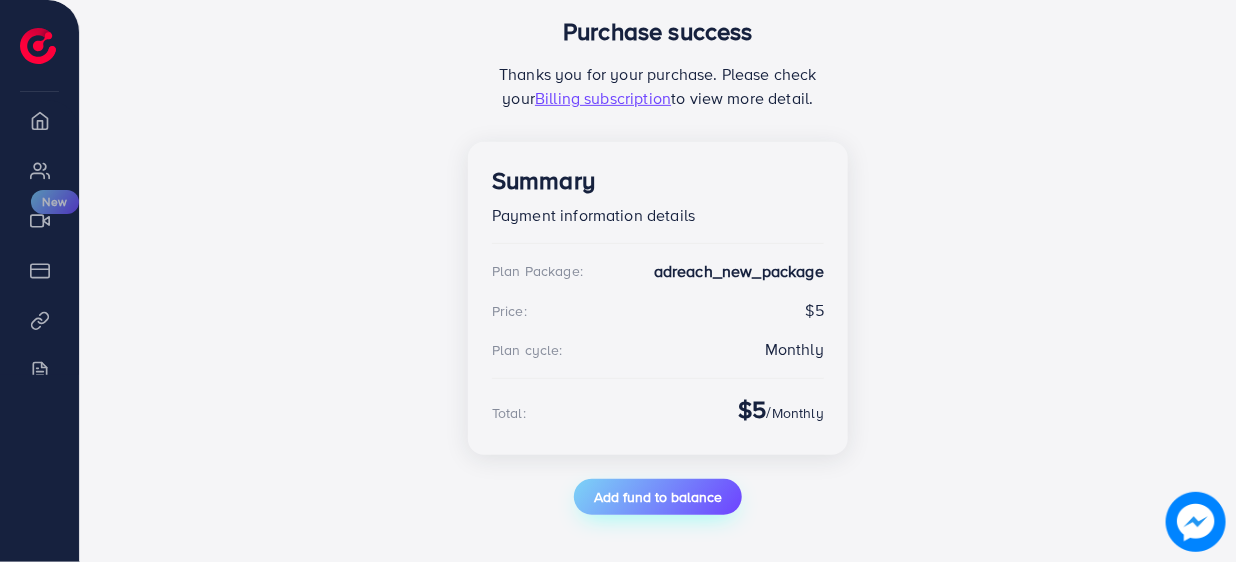 click on "Add fund to balance" at bounding box center (658, 497) 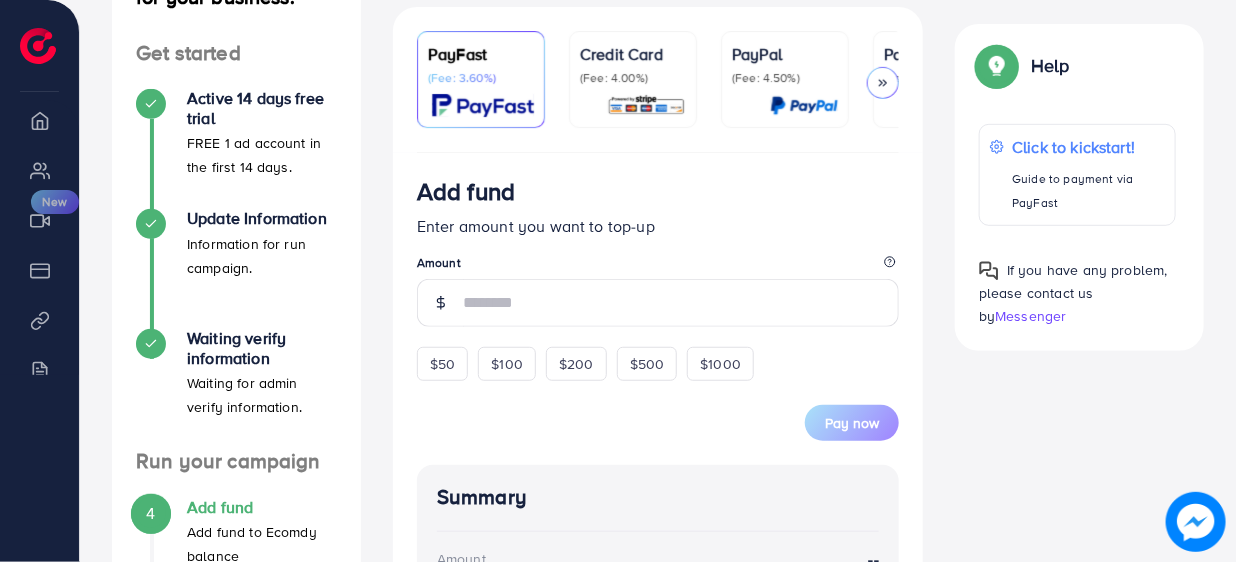 scroll, scrollTop: 0, scrollLeft: 0, axis: both 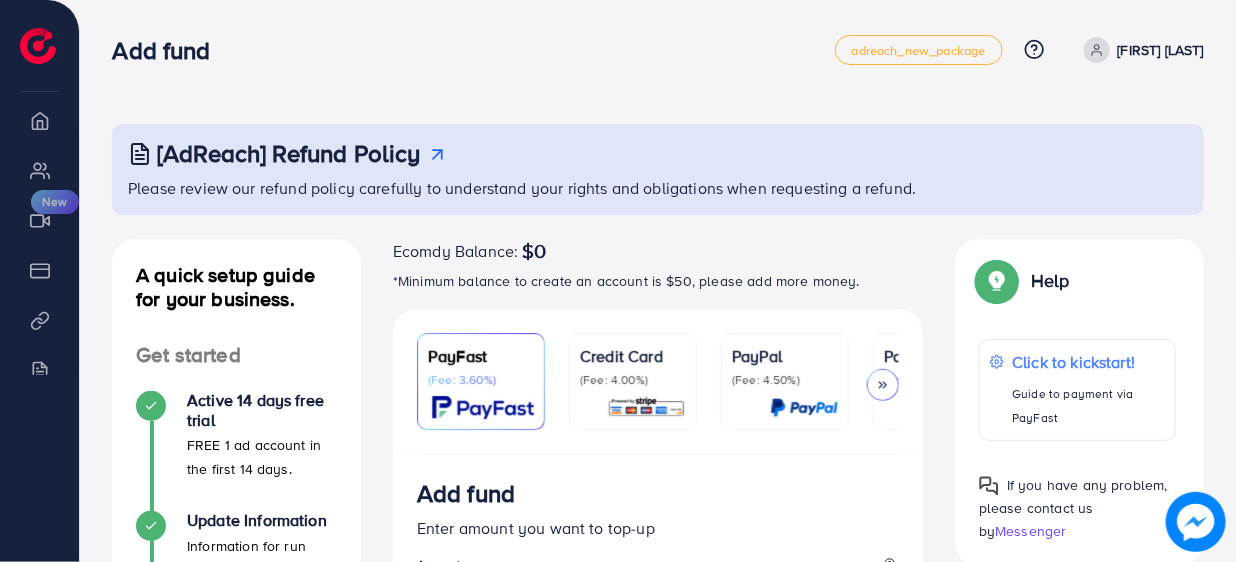 click on "Credit Card   (Fee: 4.00%)" at bounding box center [633, 381] 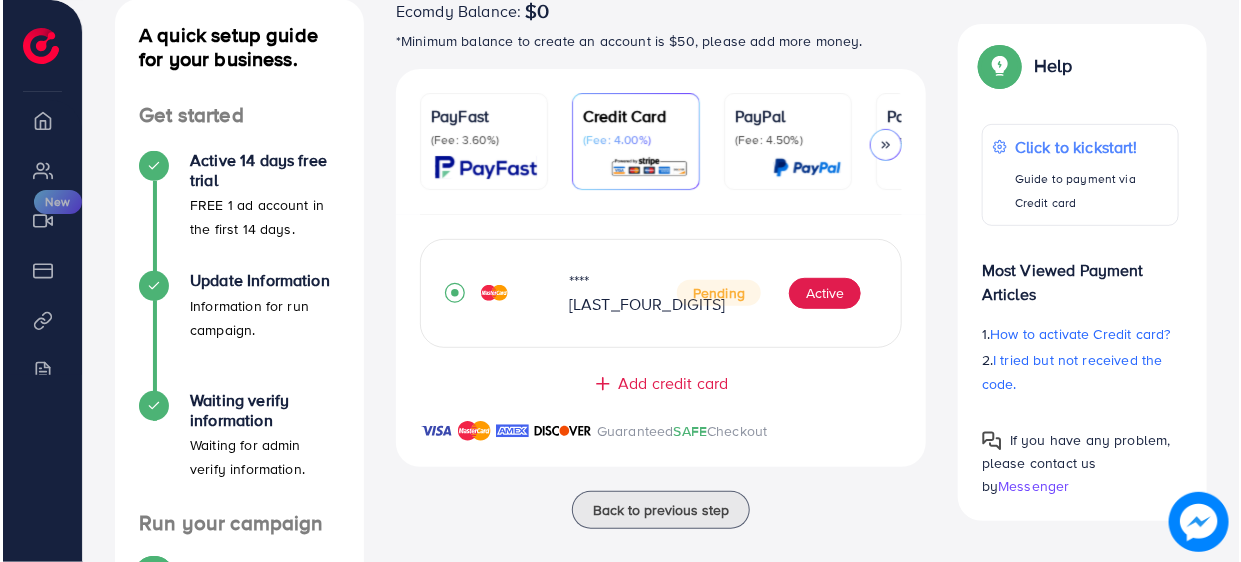 scroll, scrollTop: 245, scrollLeft: 0, axis: vertical 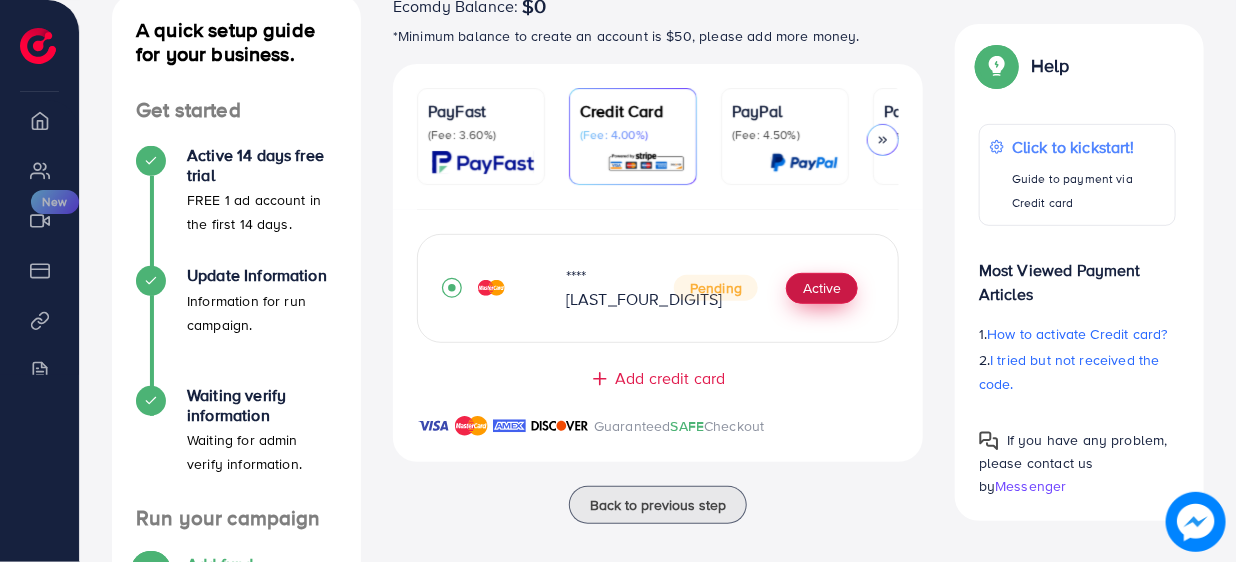 click on "Active" at bounding box center [822, 289] 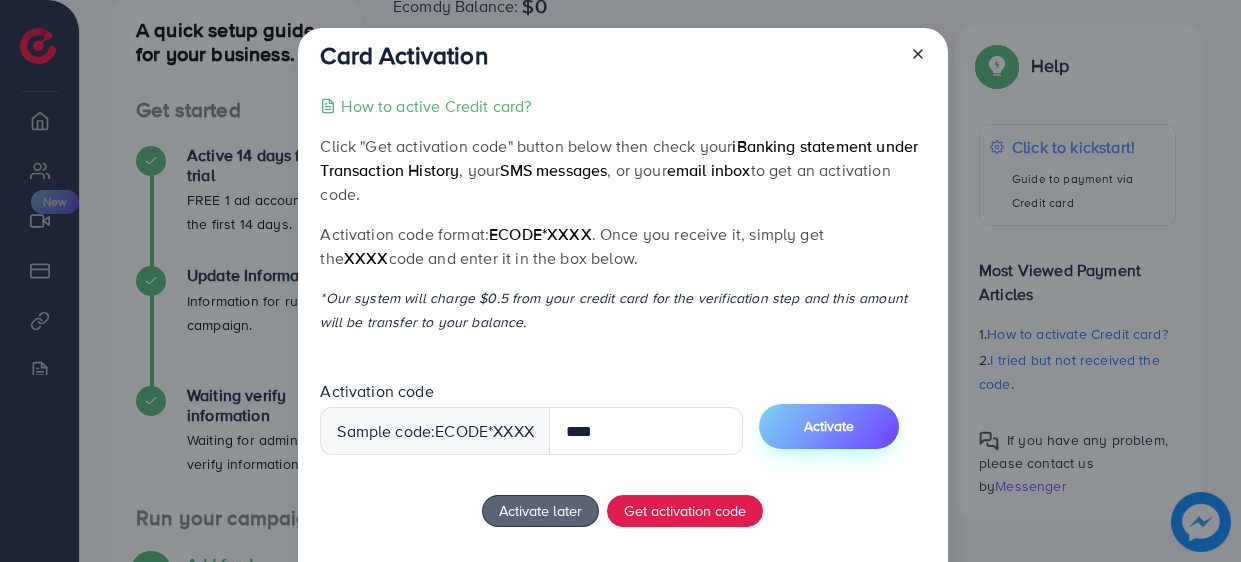 click on "Activate" at bounding box center [829, 426] 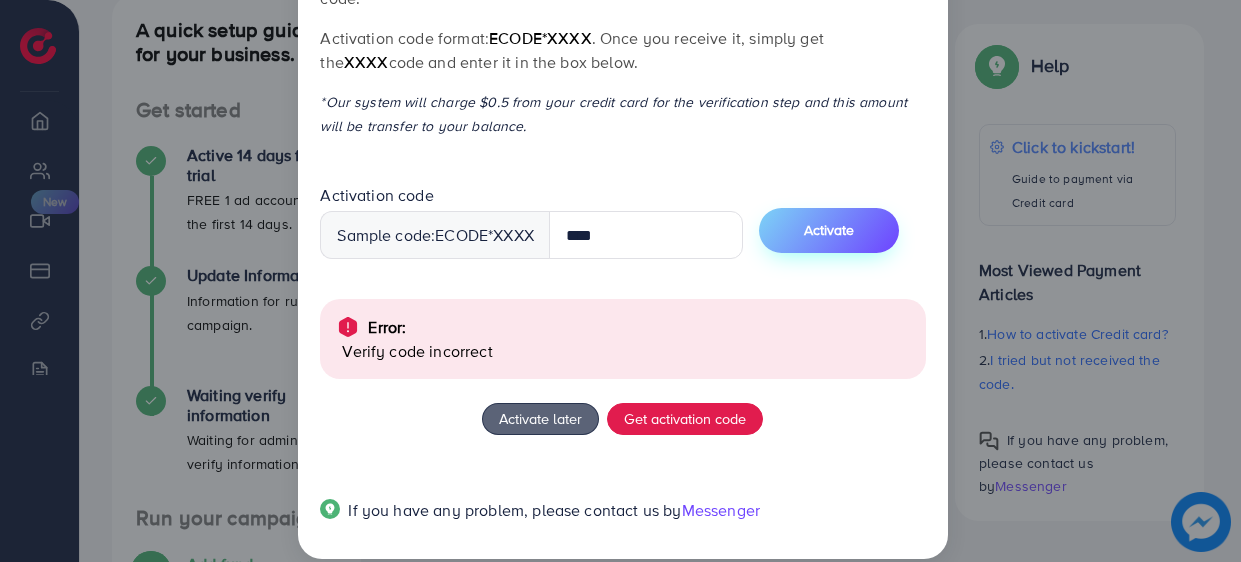 scroll, scrollTop: 220, scrollLeft: 0, axis: vertical 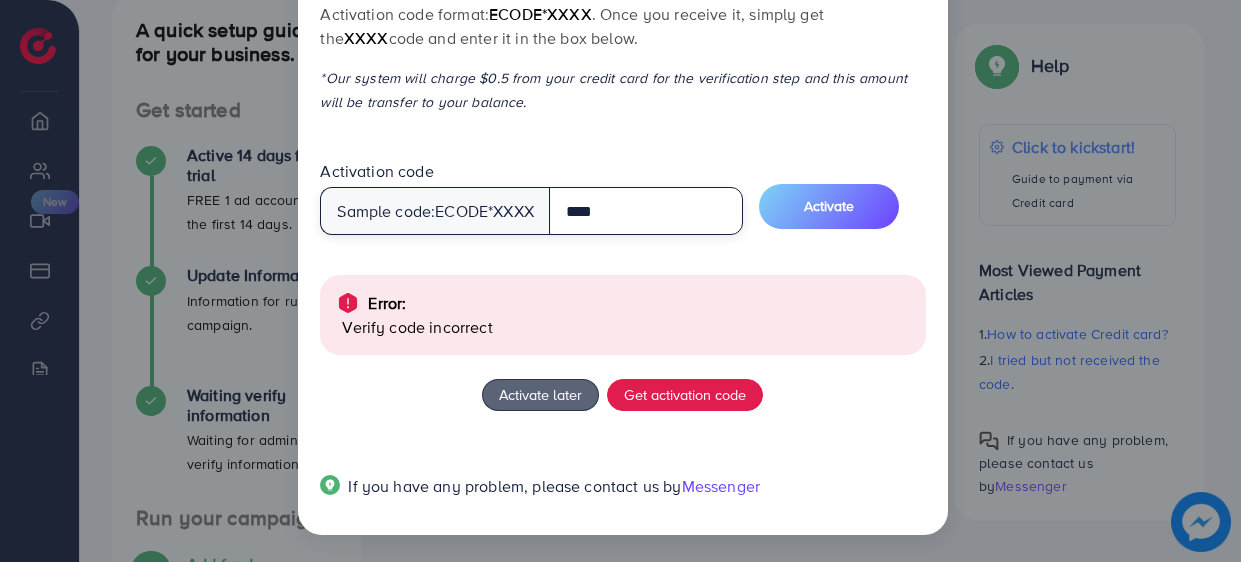 click on "****" at bounding box center (646, 211) 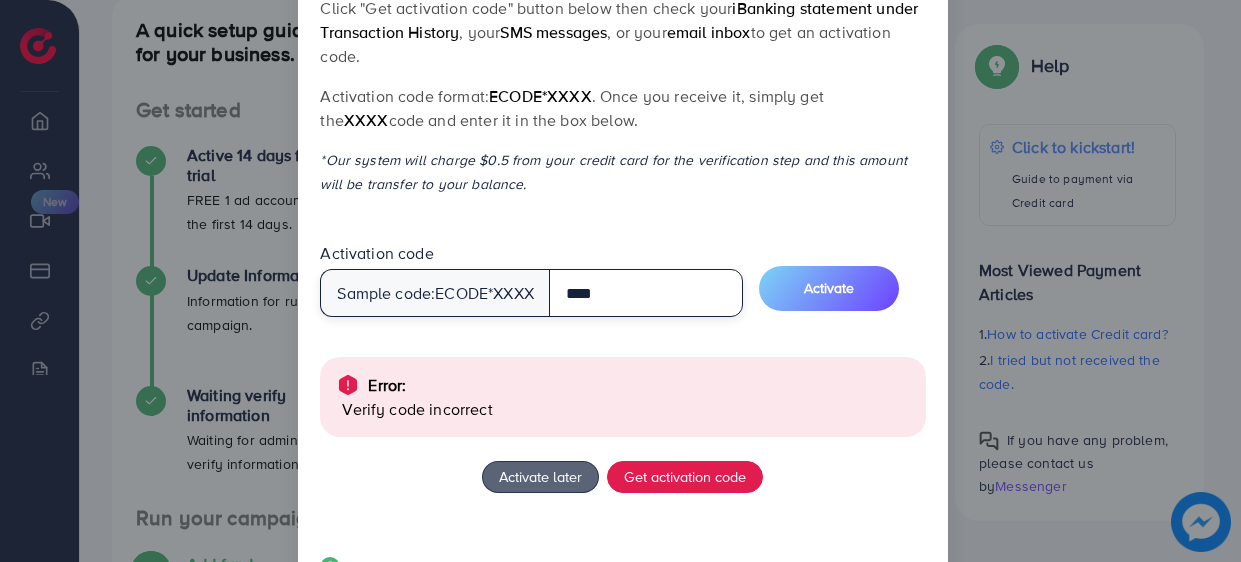 scroll, scrollTop: 137, scrollLeft: 0, axis: vertical 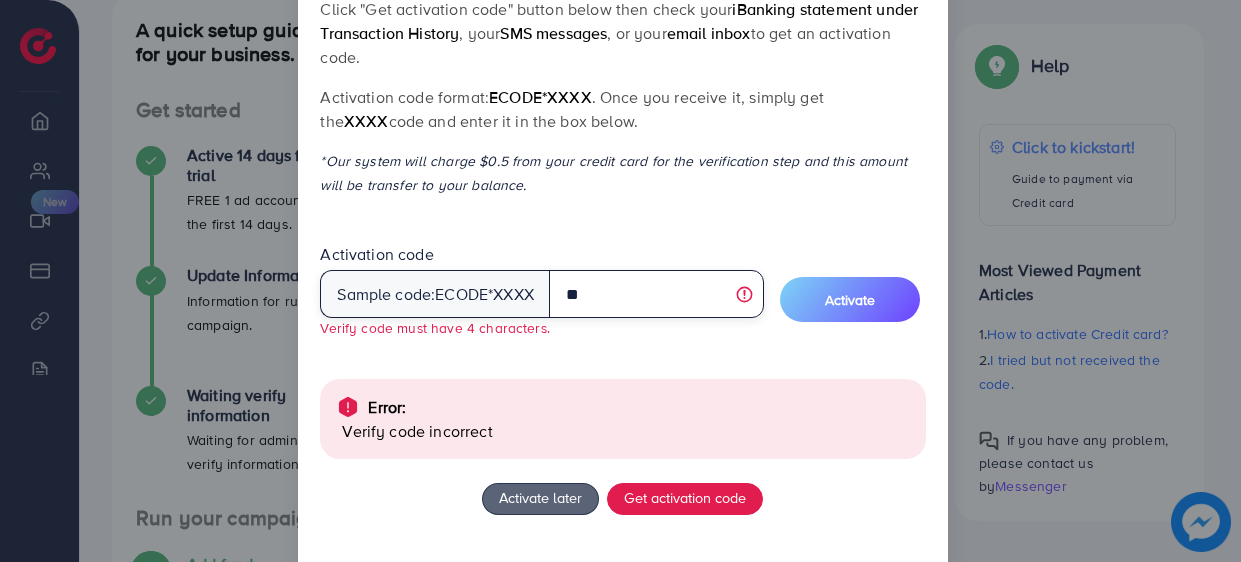 type on "*" 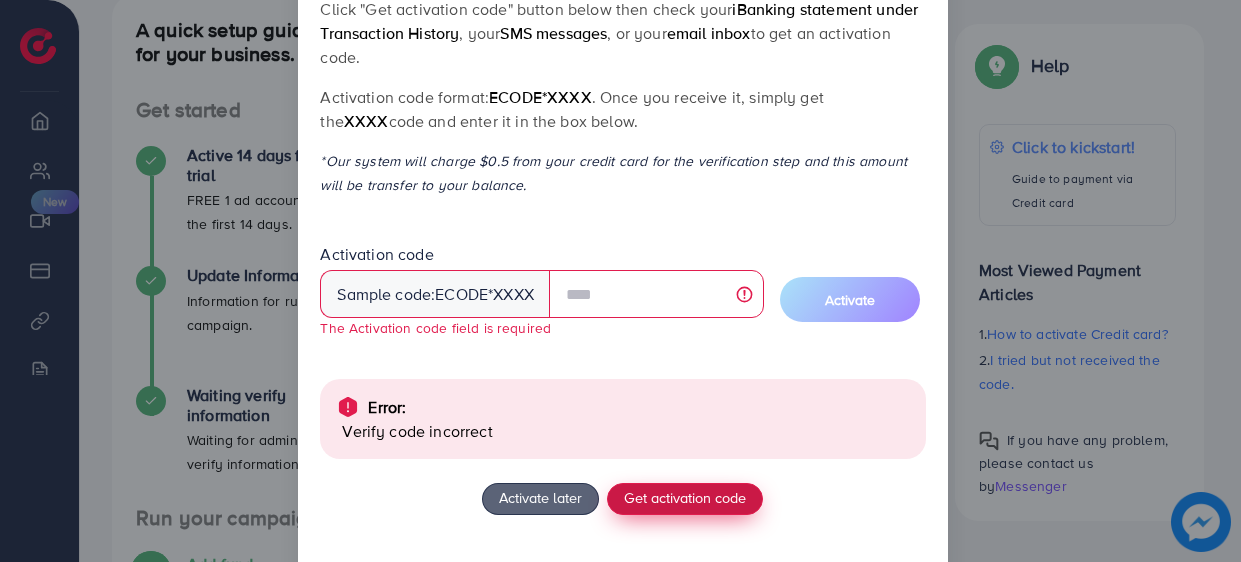 click on "Get activation code" at bounding box center [685, 497] 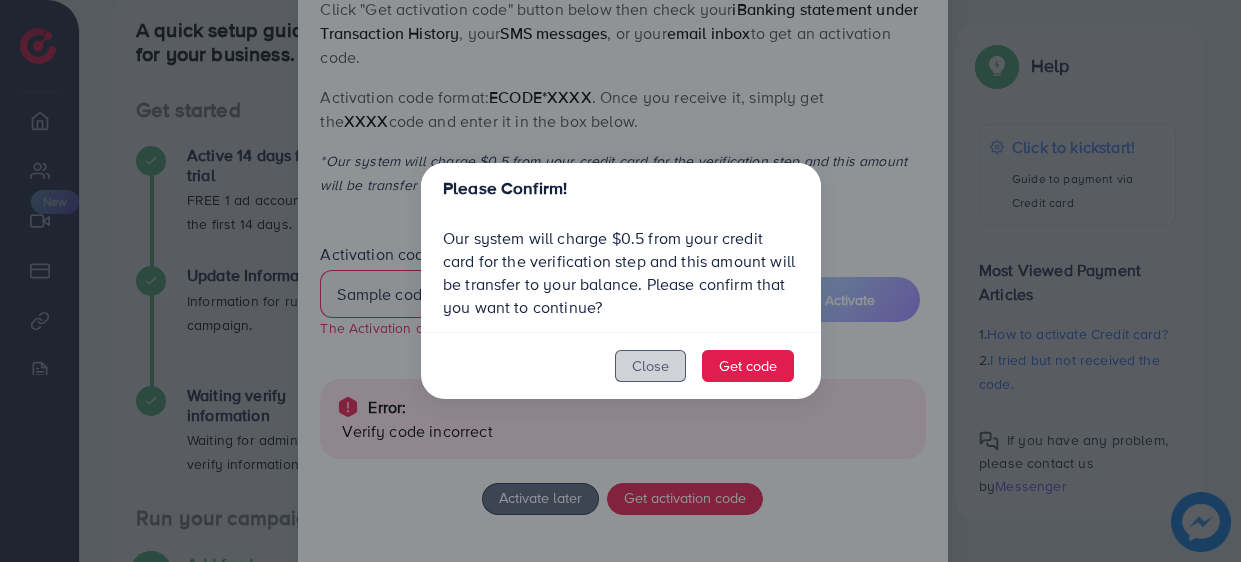 click on "Close" at bounding box center [650, 366] 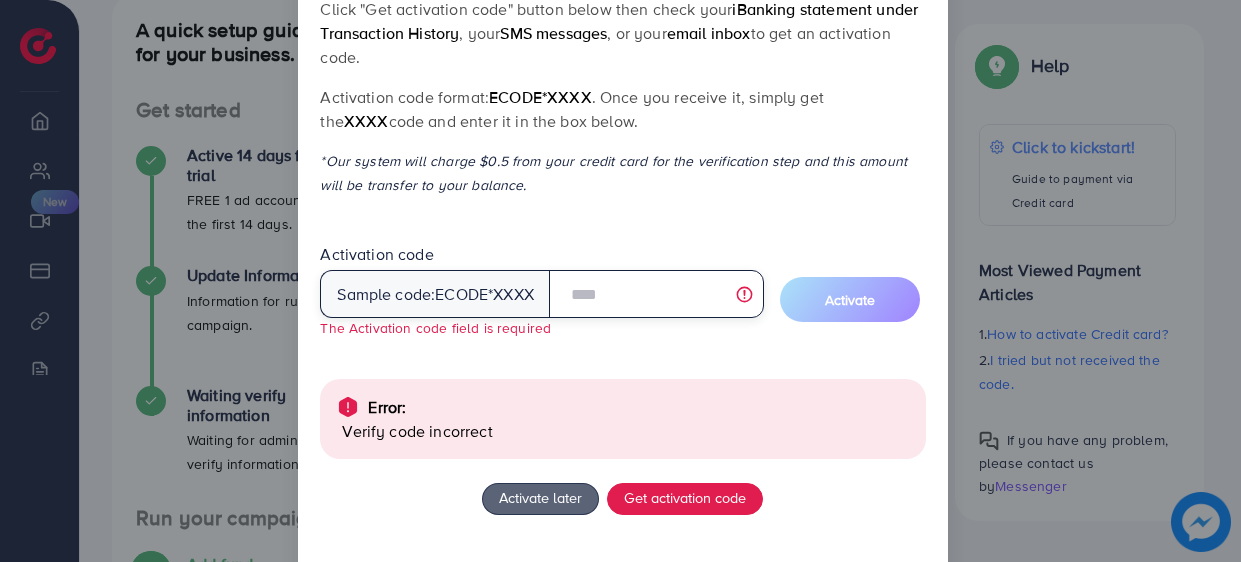 click at bounding box center [656, 294] 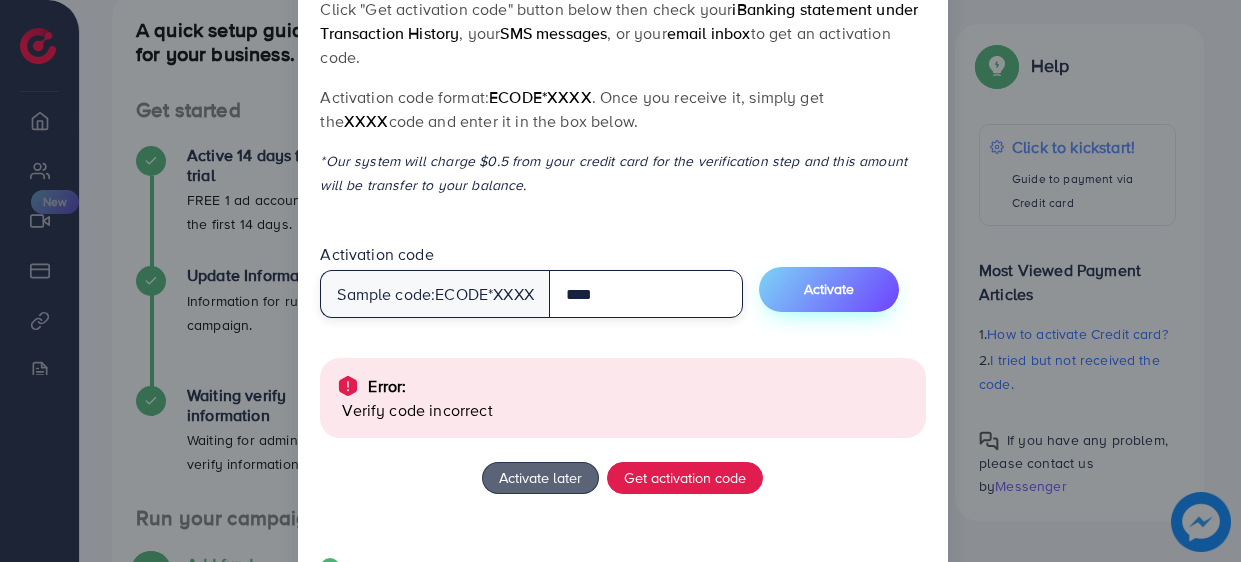 type on "****" 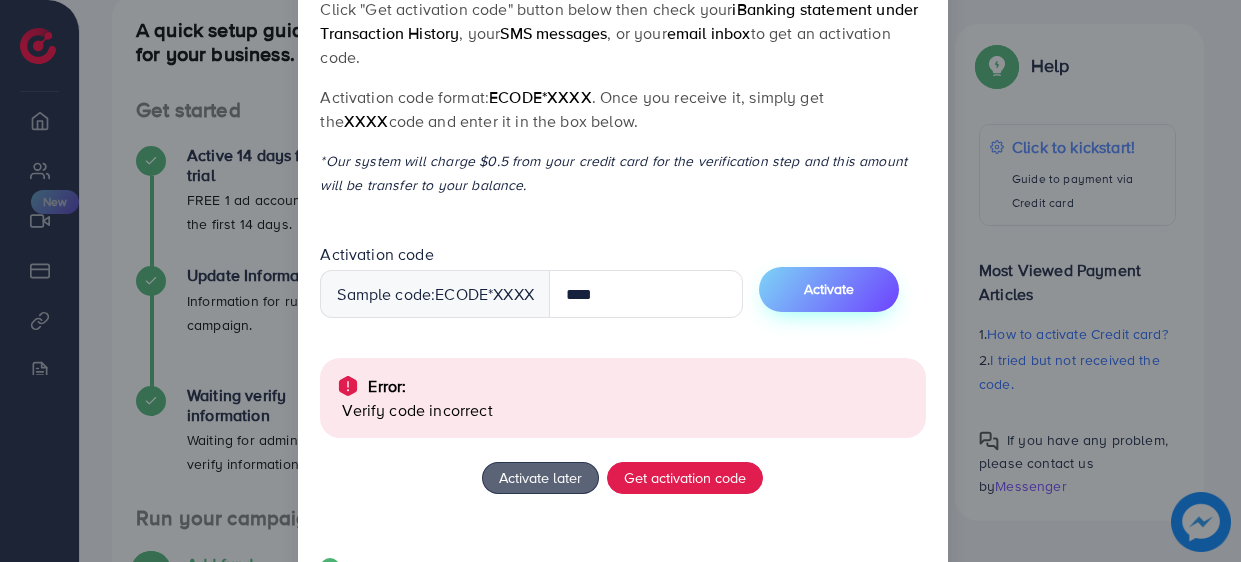 click on "Activate" at bounding box center [829, 289] 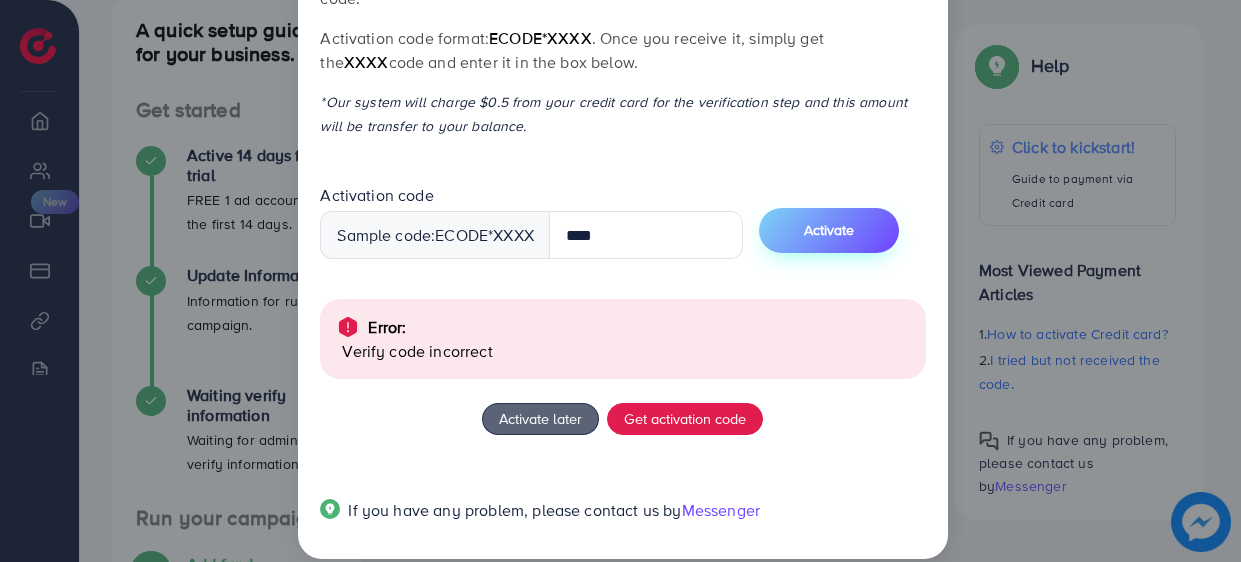 scroll, scrollTop: 220, scrollLeft: 0, axis: vertical 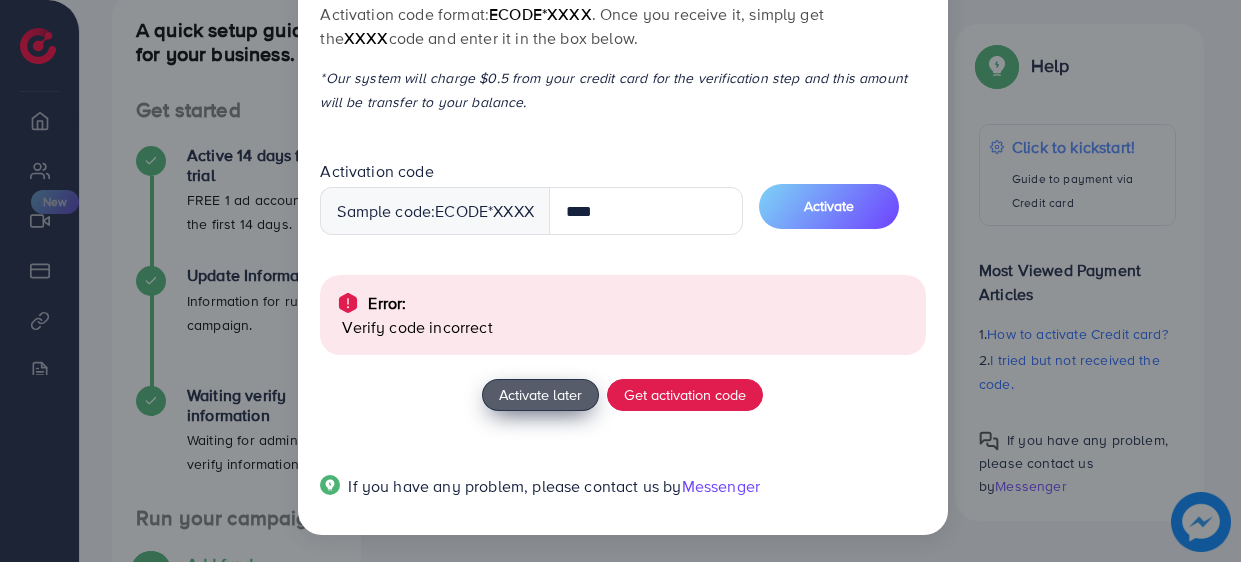 click on "Activate later" at bounding box center [540, 394] 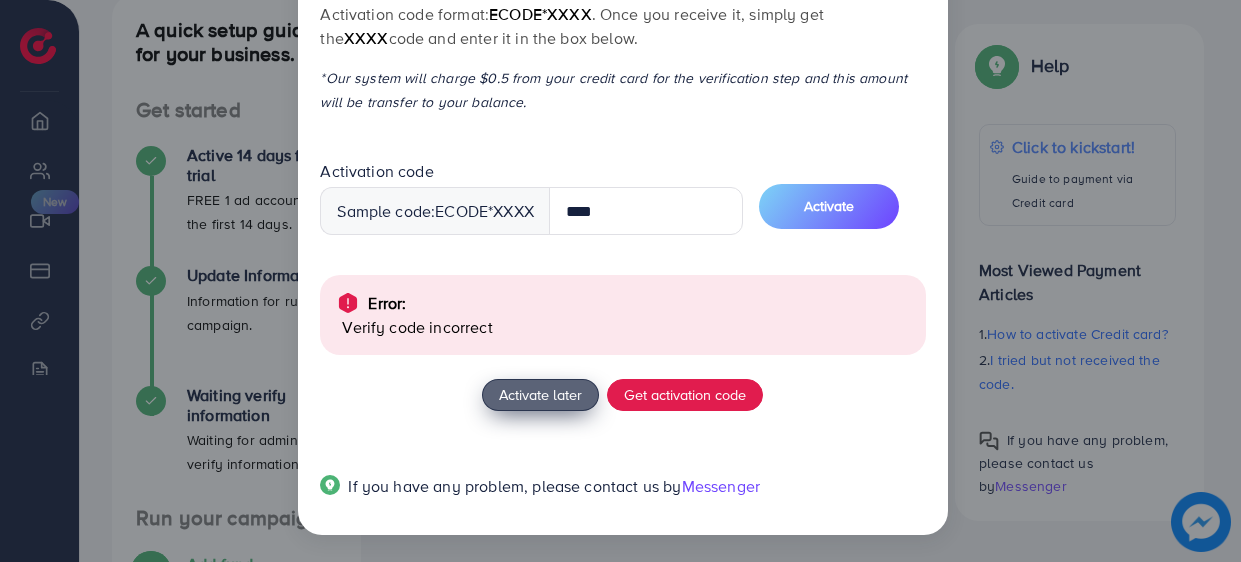 type 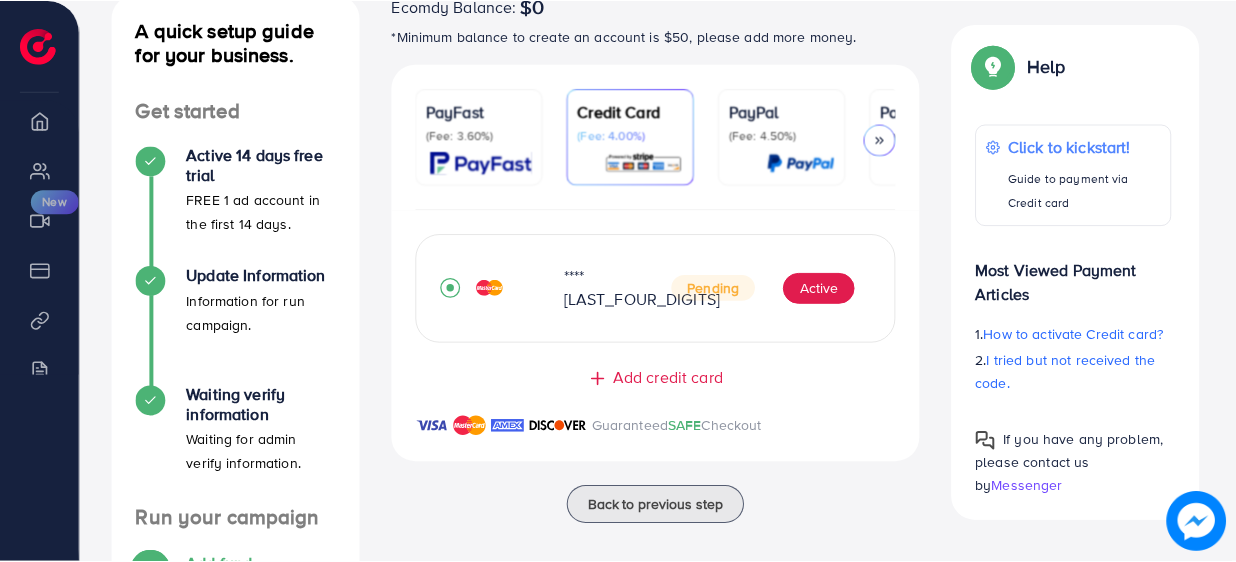 scroll, scrollTop: 116, scrollLeft: 0, axis: vertical 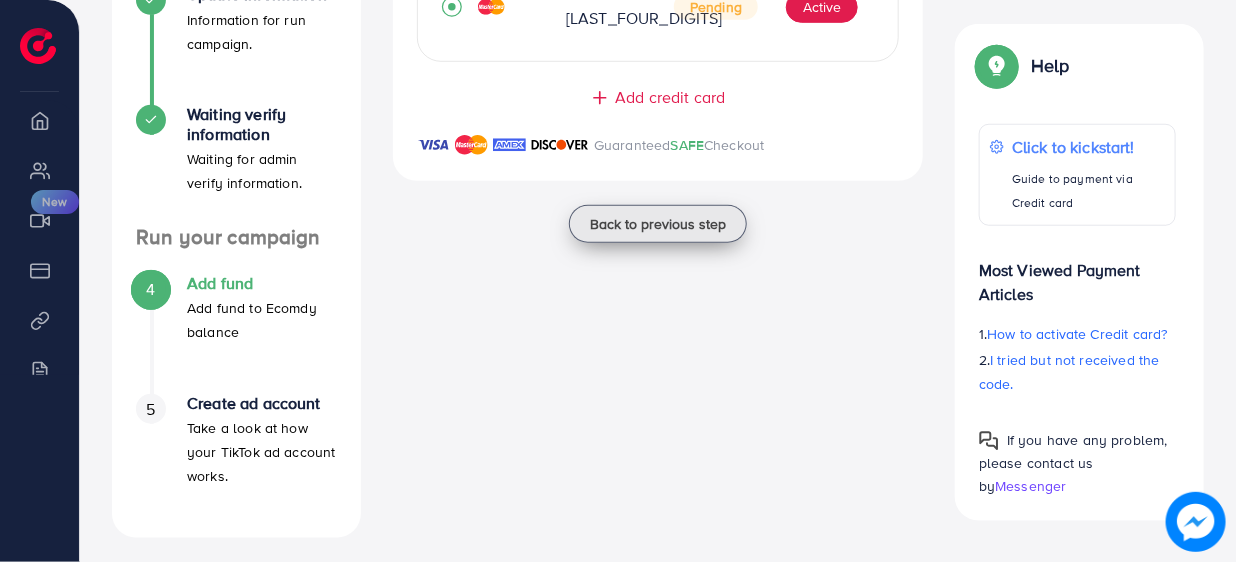 click on "Back to previous step" at bounding box center [658, 224] 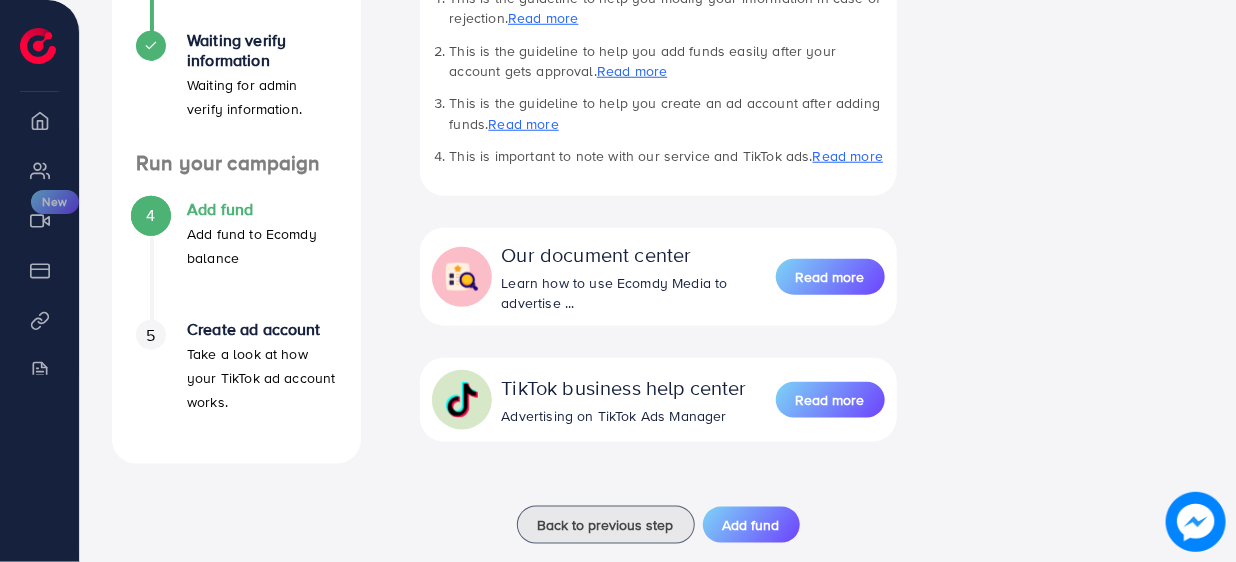 scroll, scrollTop: 636, scrollLeft: 0, axis: vertical 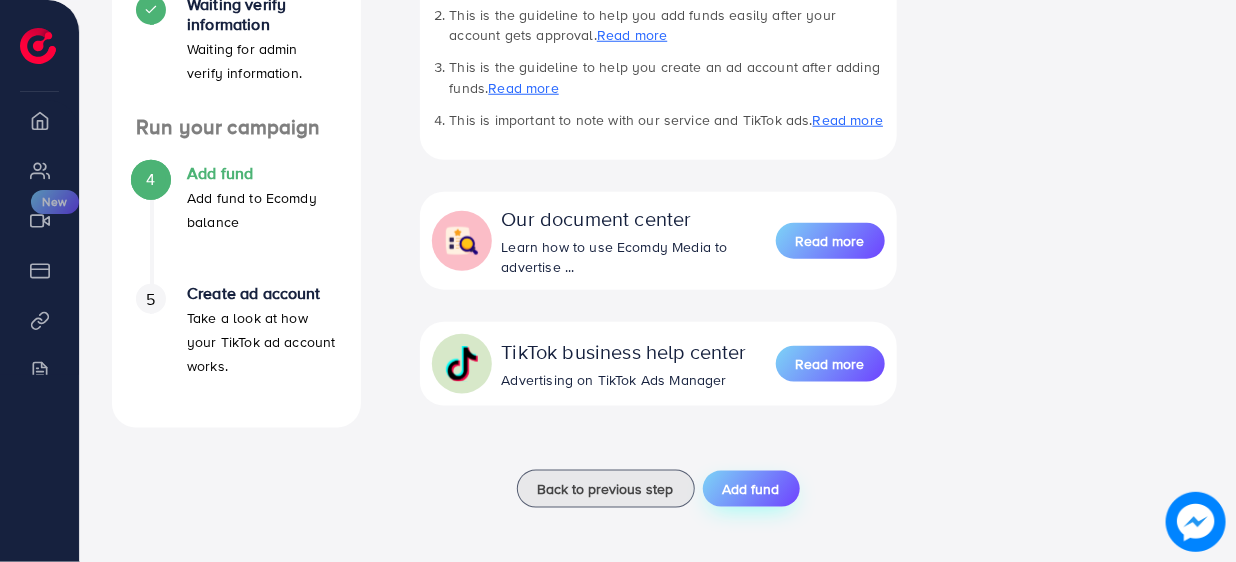 click on "Add fund" at bounding box center [751, 489] 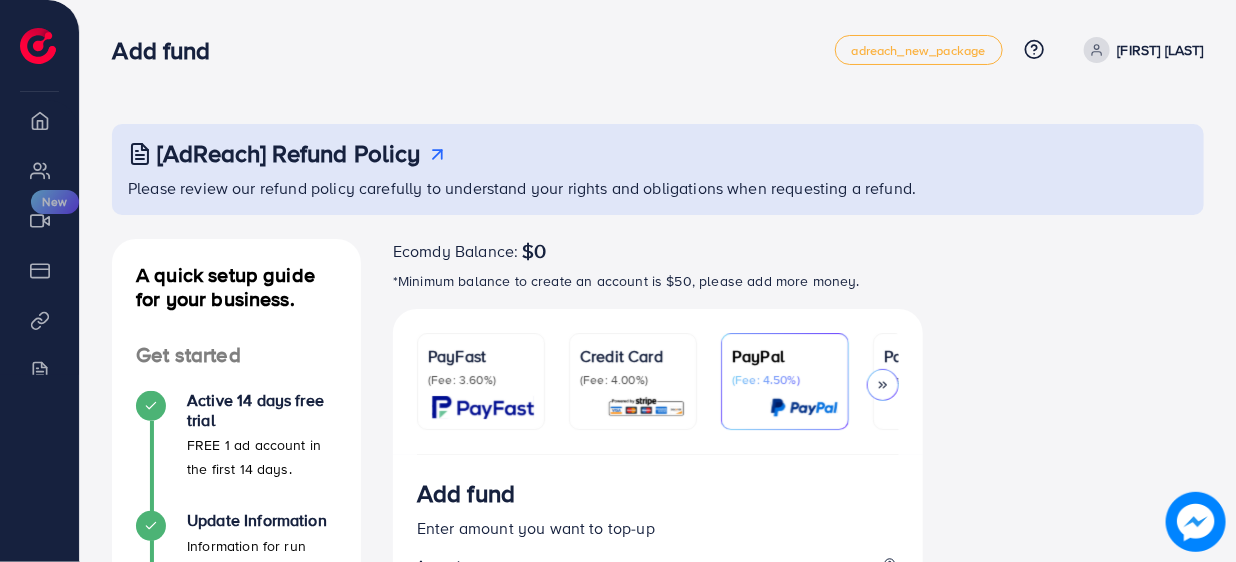 click on "Credit Card   (Fee: 4.00%)" at bounding box center (633, 381) 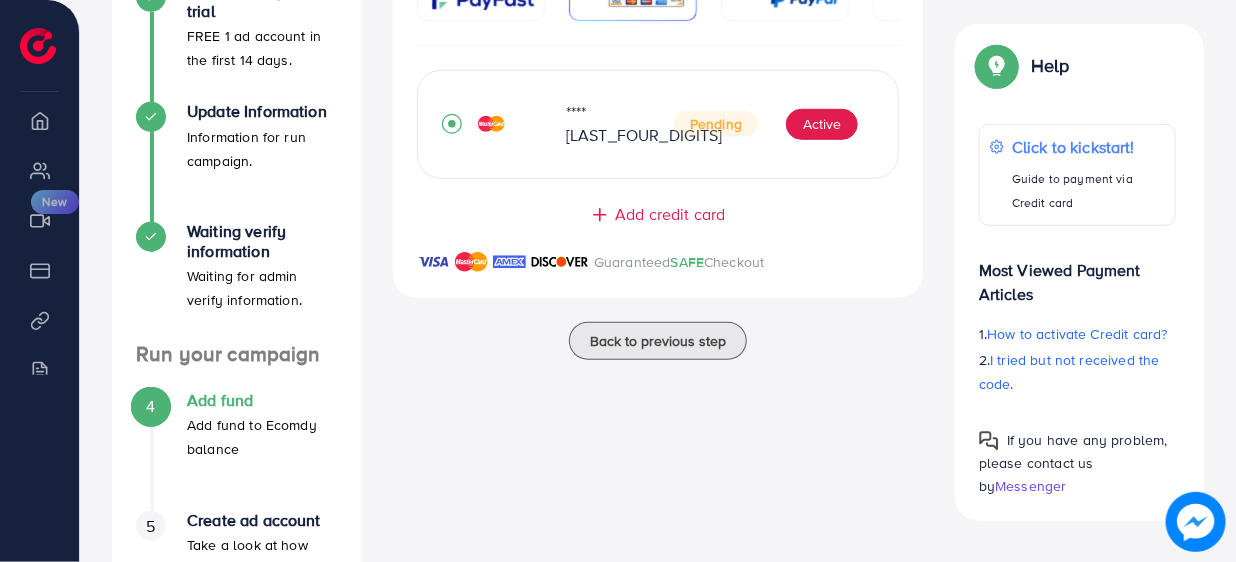 scroll, scrollTop: 416, scrollLeft: 0, axis: vertical 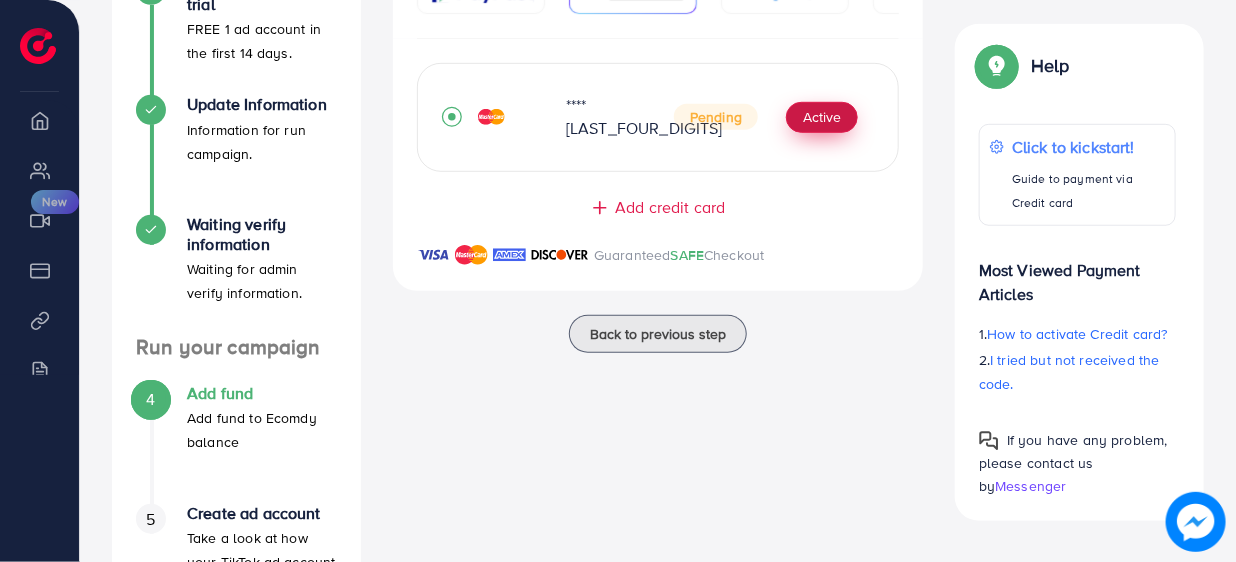 click on "Active" at bounding box center (822, 118) 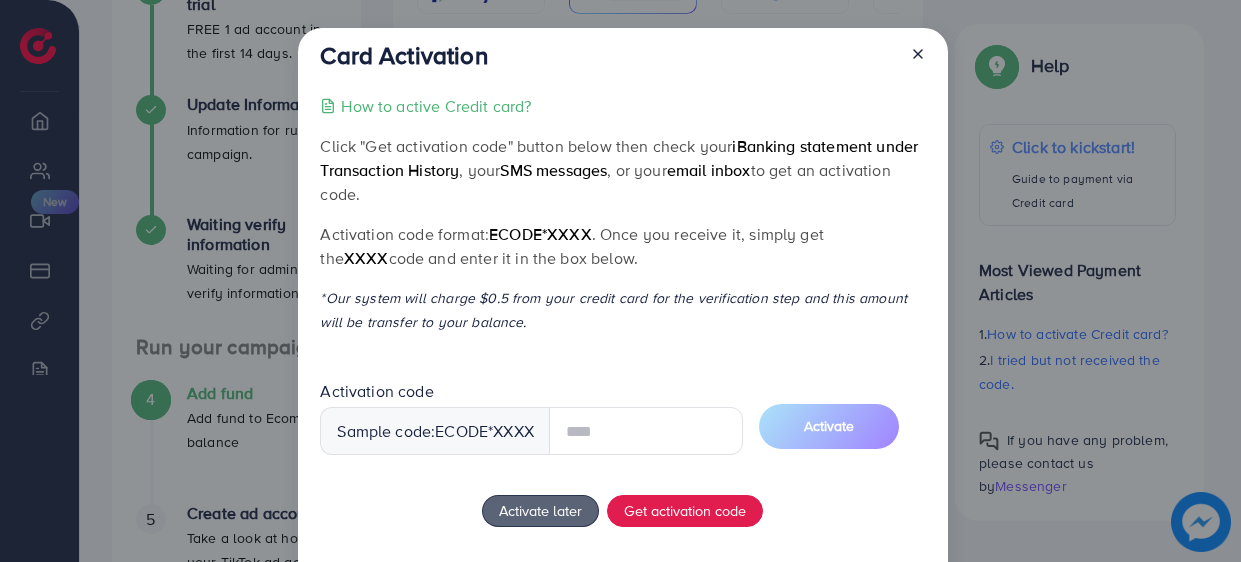 click 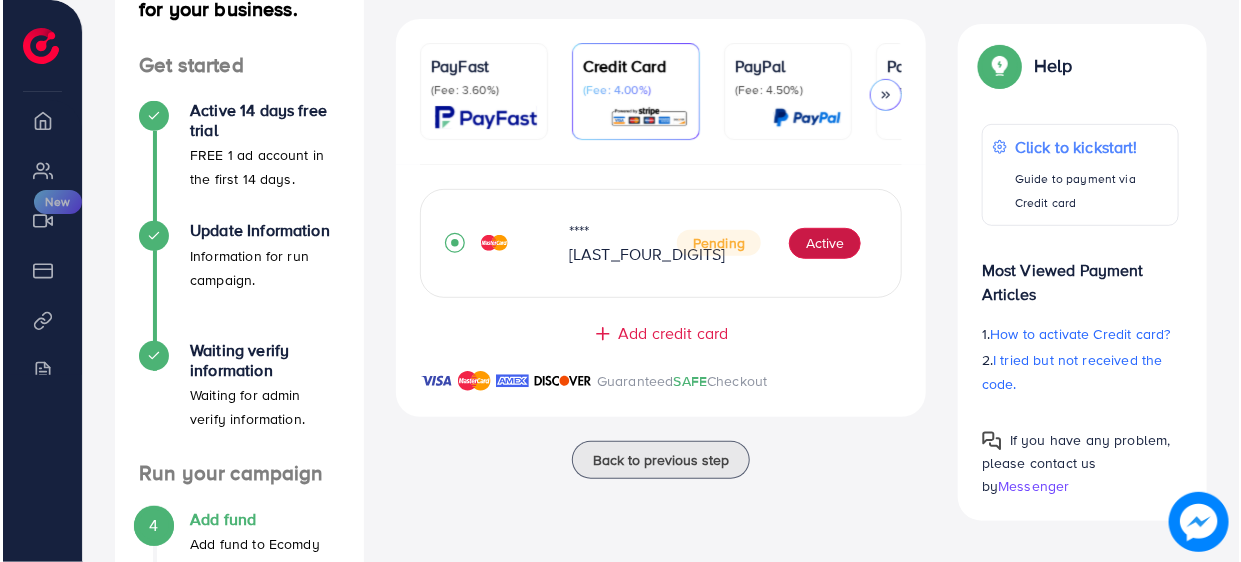scroll, scrollTop: 294, scrollLeft: 0, axis: vertical 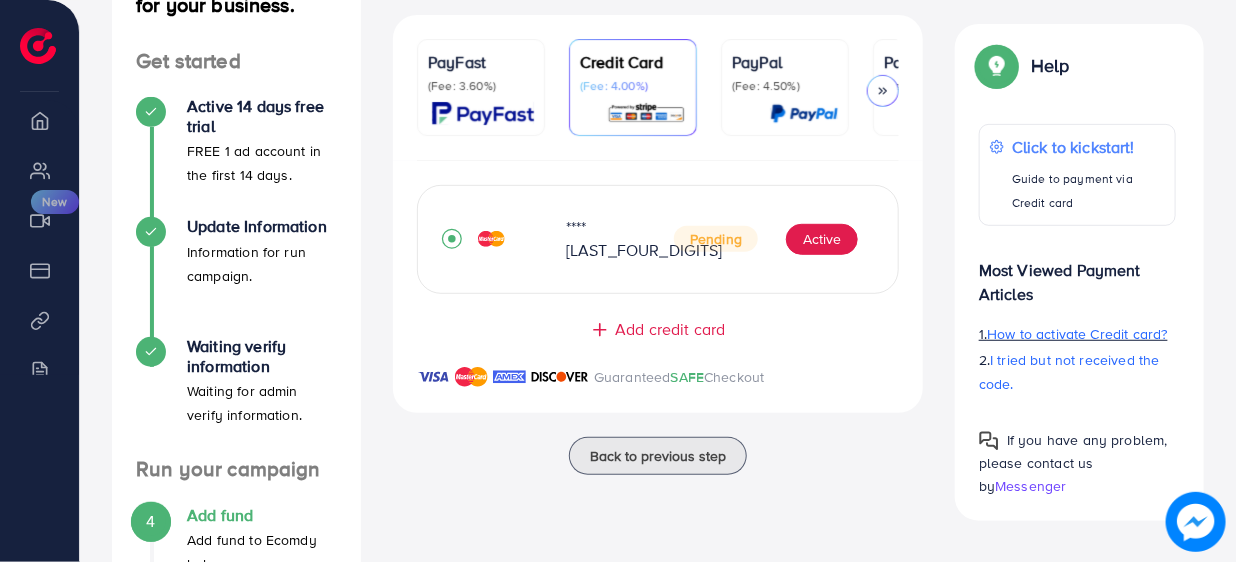 click on "How to activate Credit card?" at bounding box center [1077, 334] 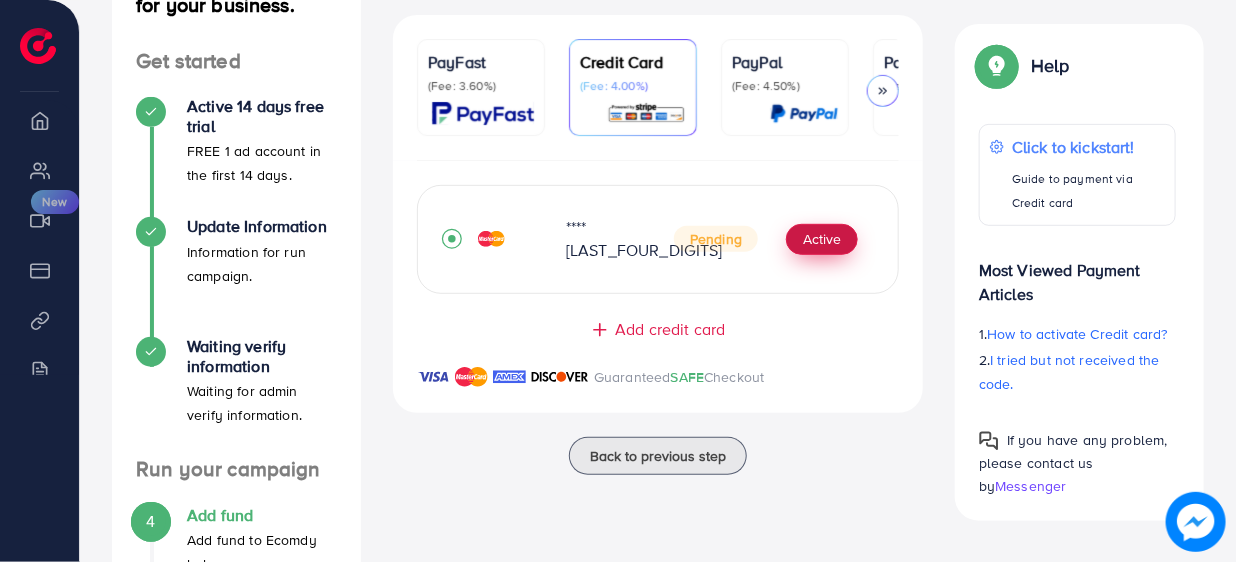 click on "Active" at bounding box center (822, 240) 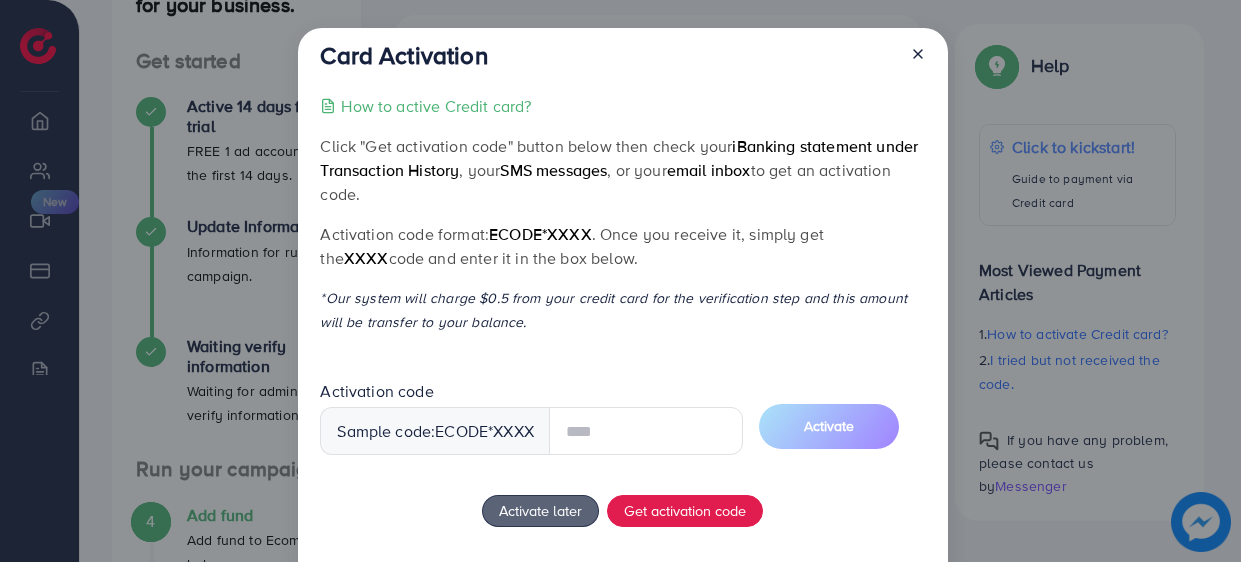 click 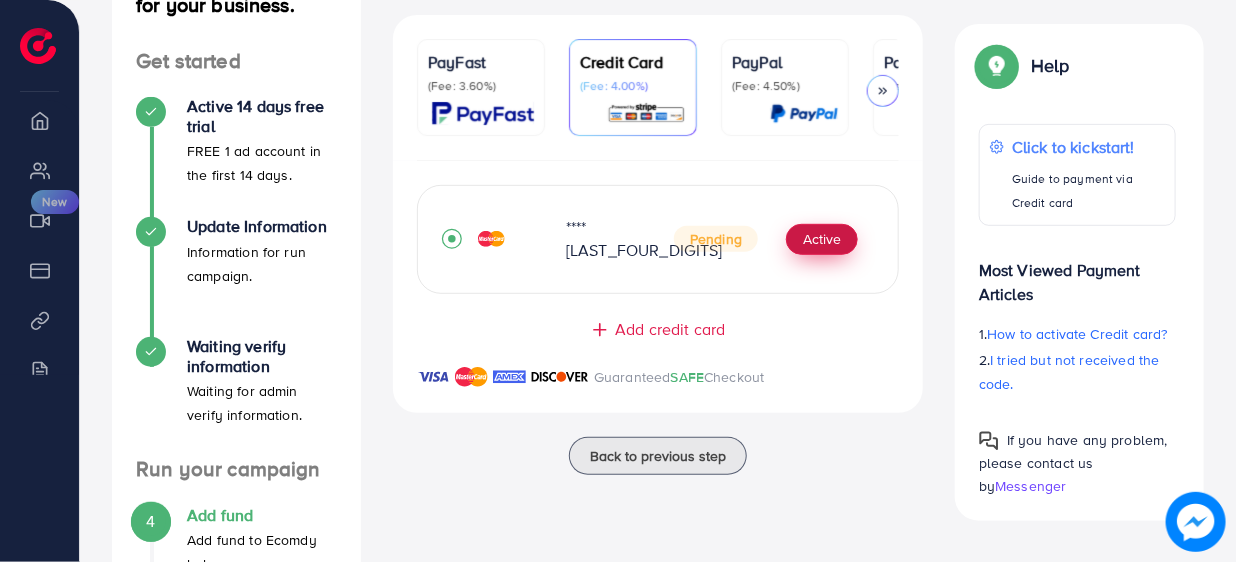 click on "Active" at bounding box center (822, 240) 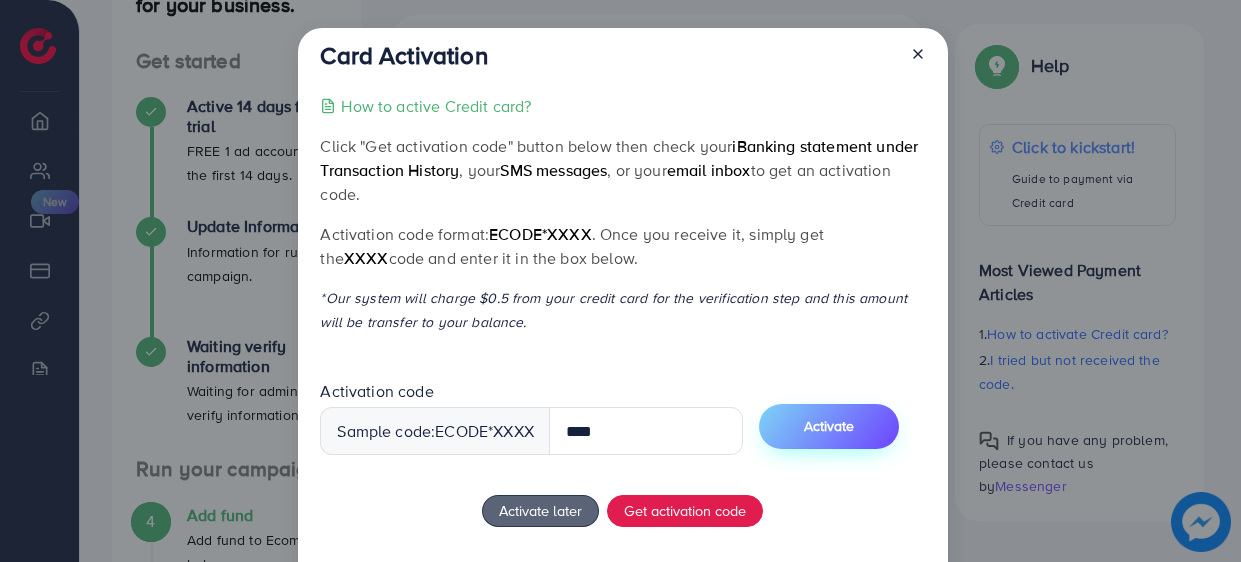 type on "****" 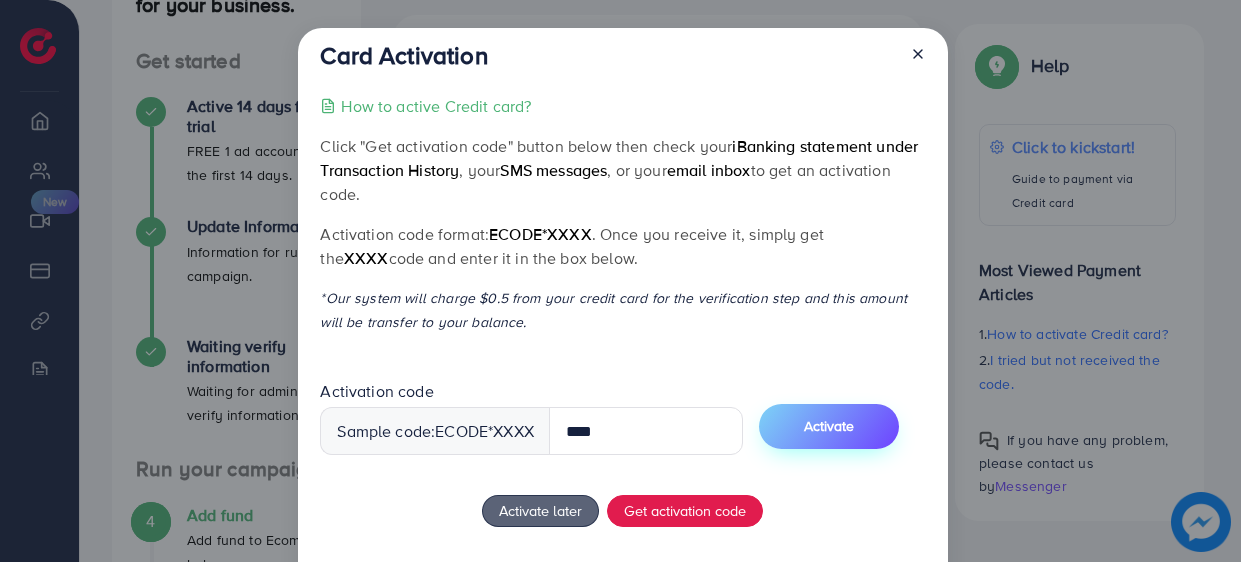 click on "Activate" at bounding box center (829, 426) 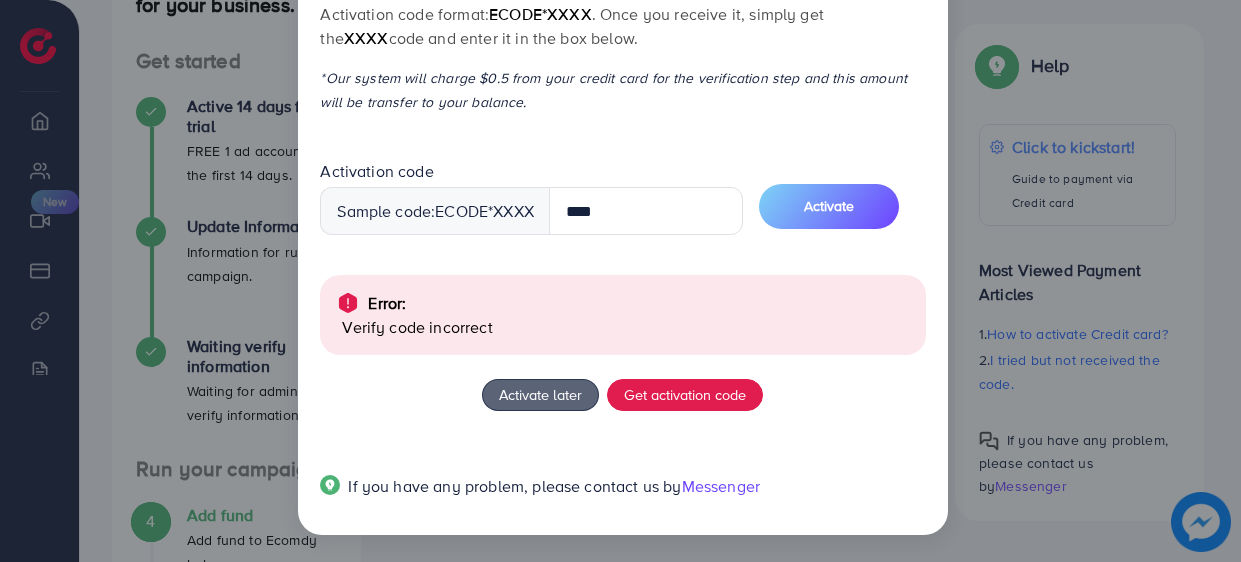 scroll, scrollTop: 0, scrollLeft: 0, axis: both 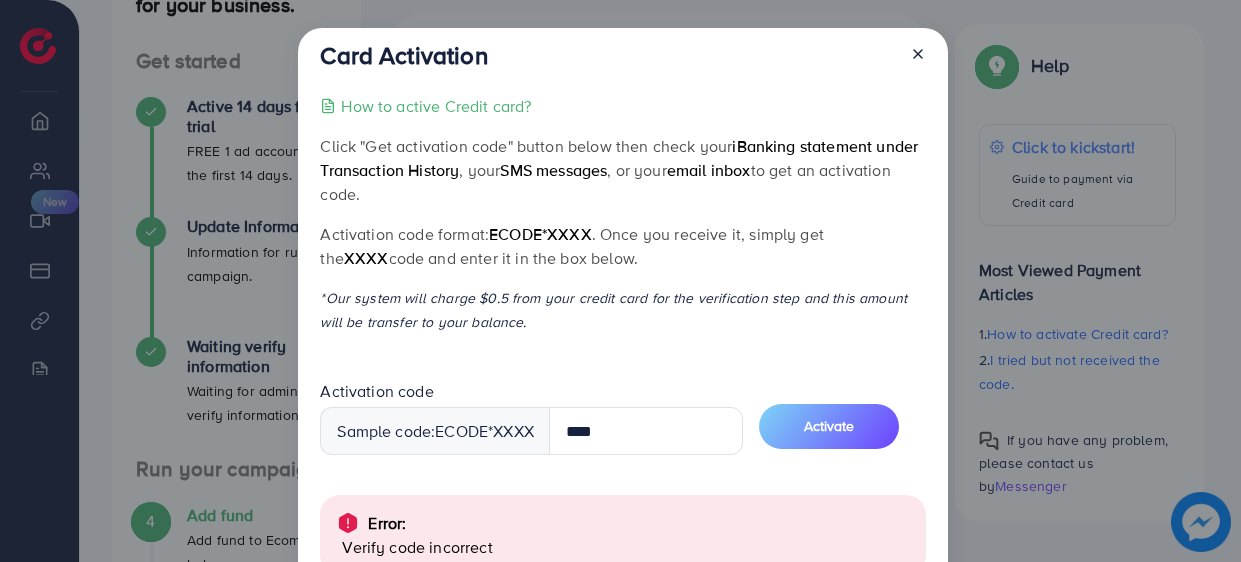 click 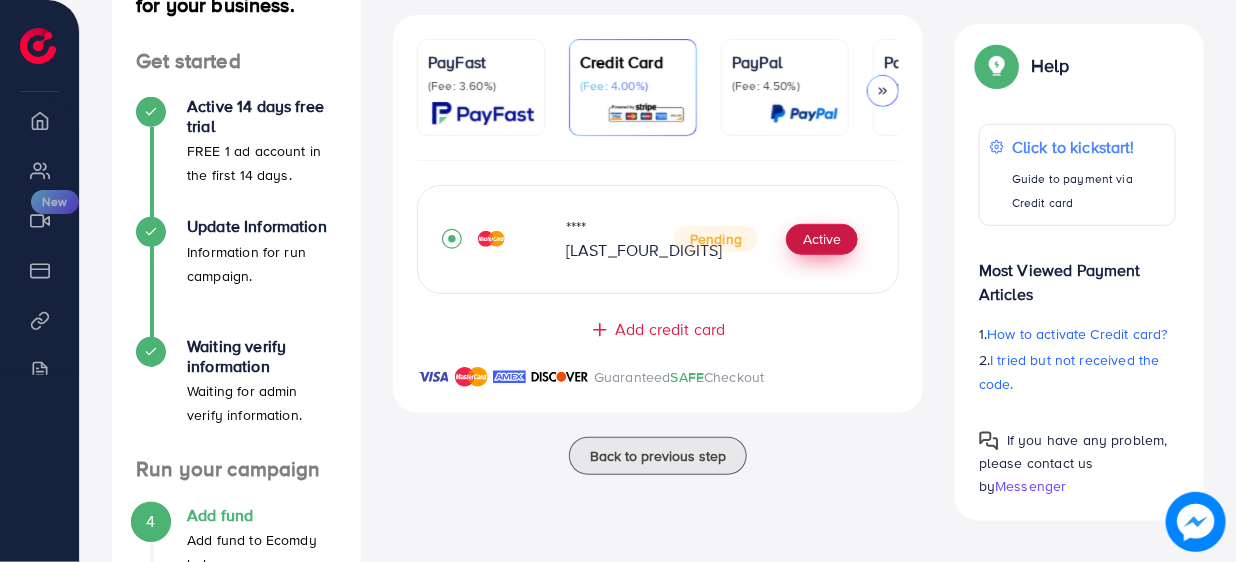 click on "Active" at bounding box center (822, 240) 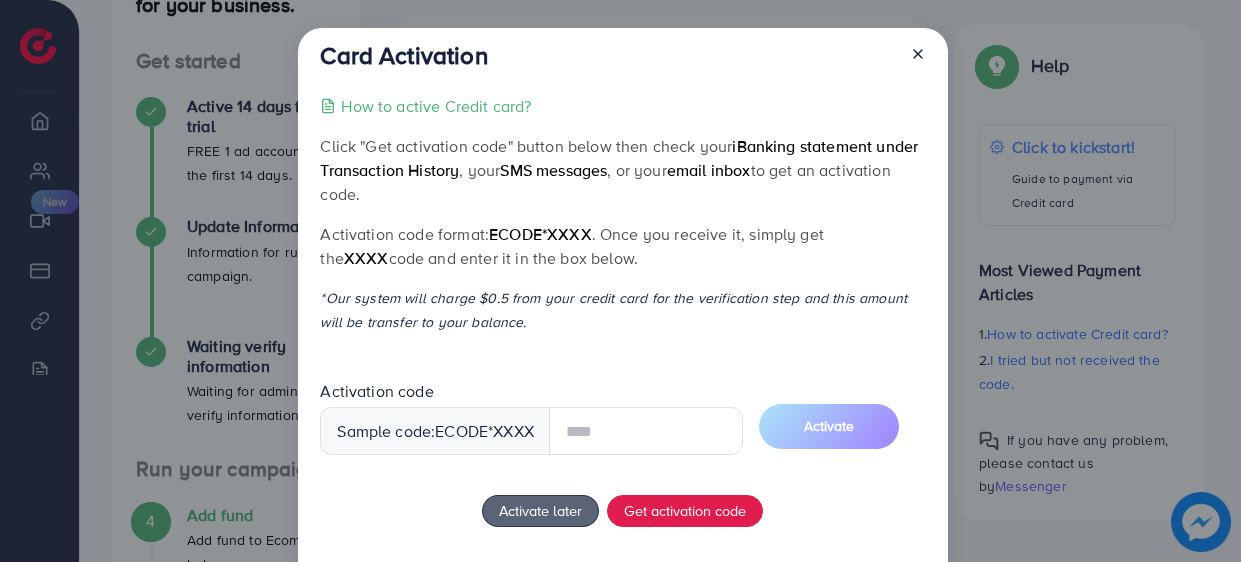 scroll, scrollTop: 116, scrollLeft: 0, axis: vertical 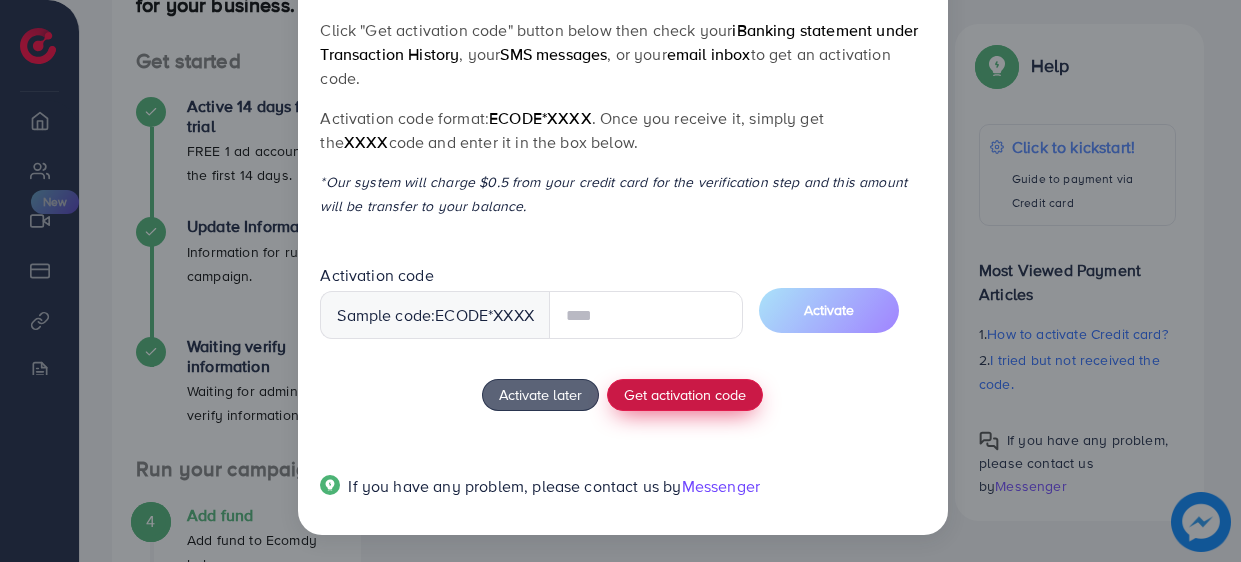 click on "How to active Credit card?   Click "Get activation code" button below then check your  iBanking statement under Transaction History , your  SMS messages , or your  email inbox  to get an activation code.   Activation code format:  ecode*XXXX . Once you receive it, simply get the  XXXX  code and enter it in the box below.   *Our system will charge $0.5 from your credit card for the verification step and this amount will be transfer to your balance.   Activation code   Sample code:  ecode *XXXX   Activate   Activate later   Get activation code   If you have any problem, please contact us by   Messenger" at bounding box center (622, 250) 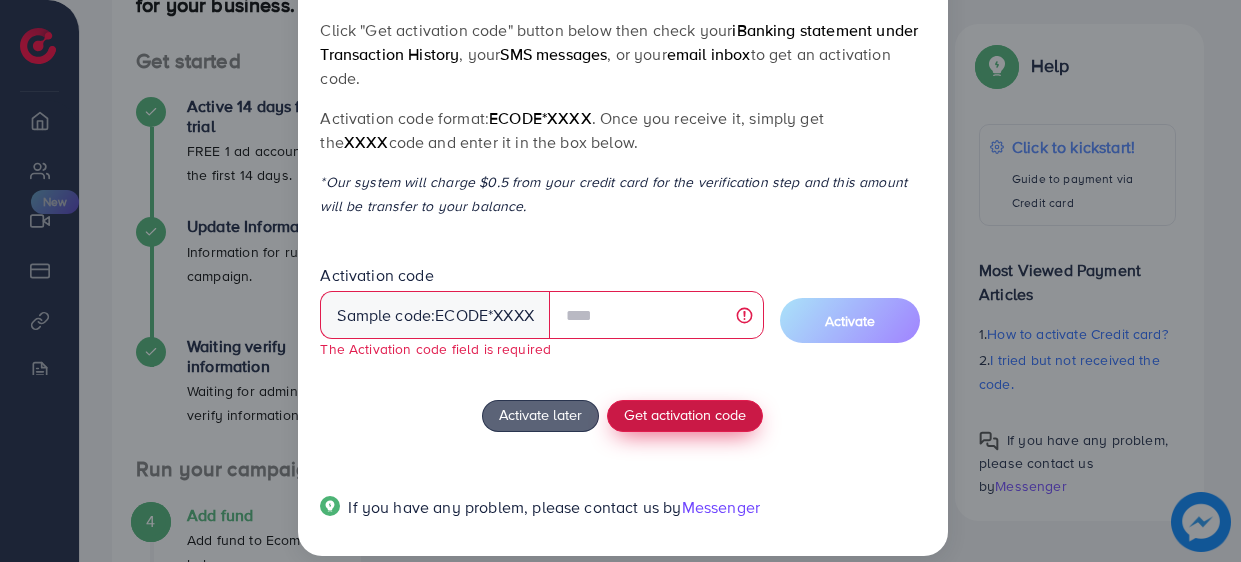 click on "Get activation code" at bounding box center (685, 414) 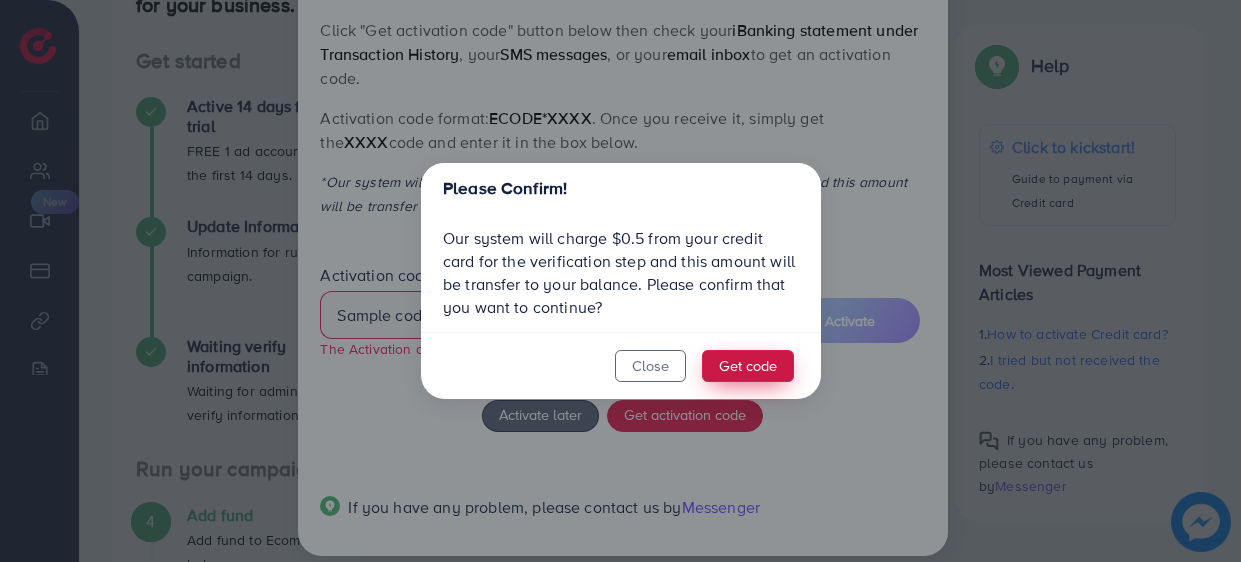 click on "Get code" at bounding box center (748, 366) 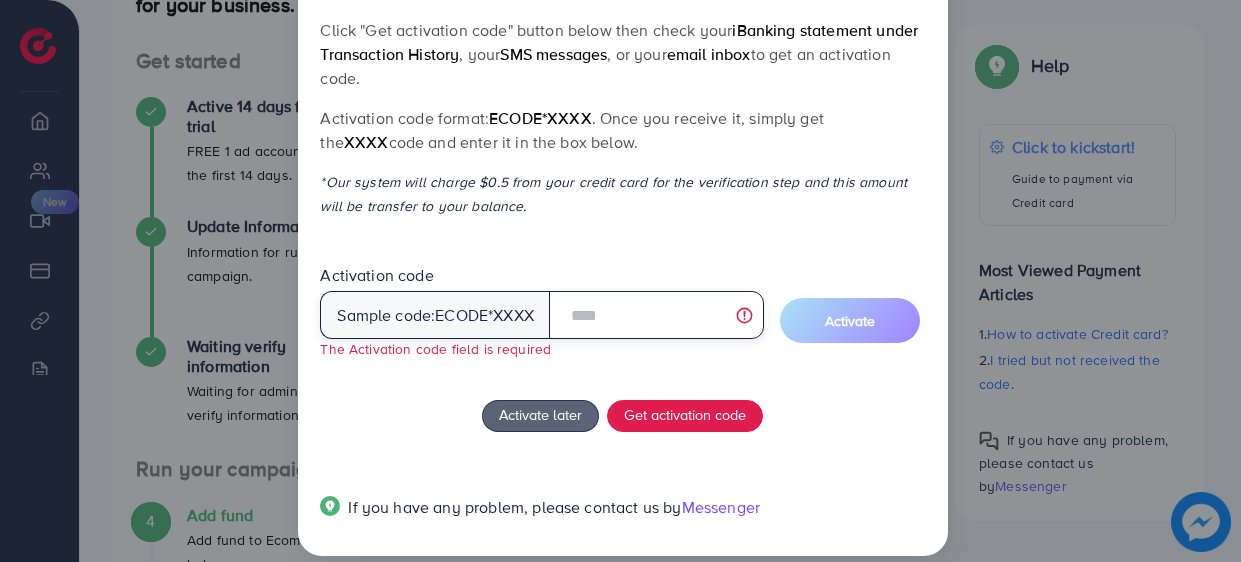click at bounding box center (656, 315) 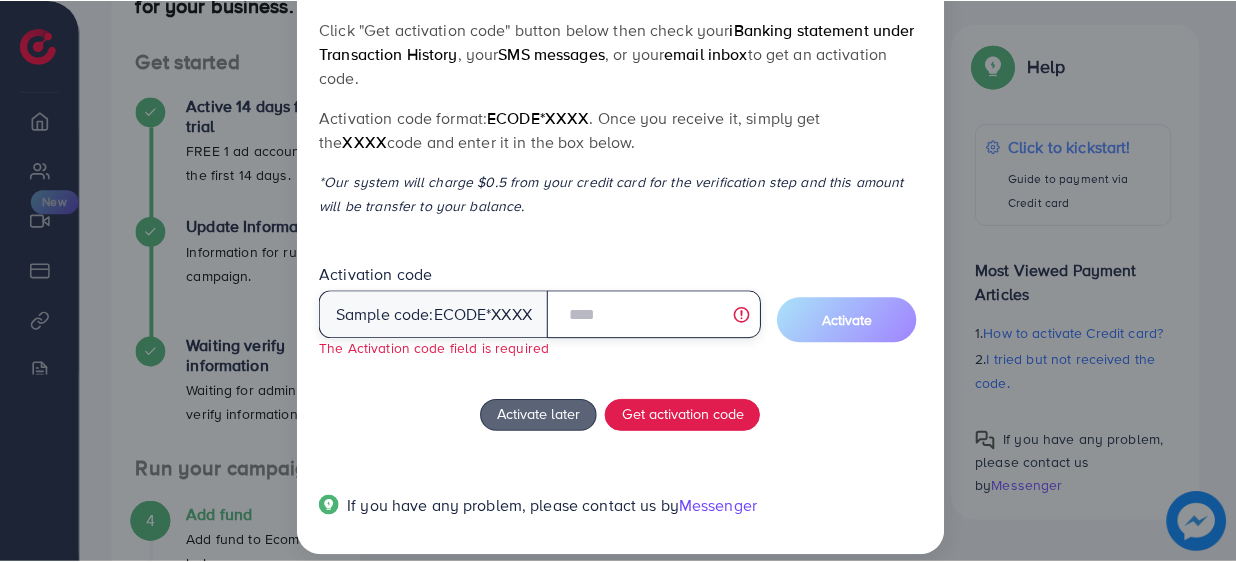 scroll, scrollTop: 0, scrollLeft: 0, axis: both 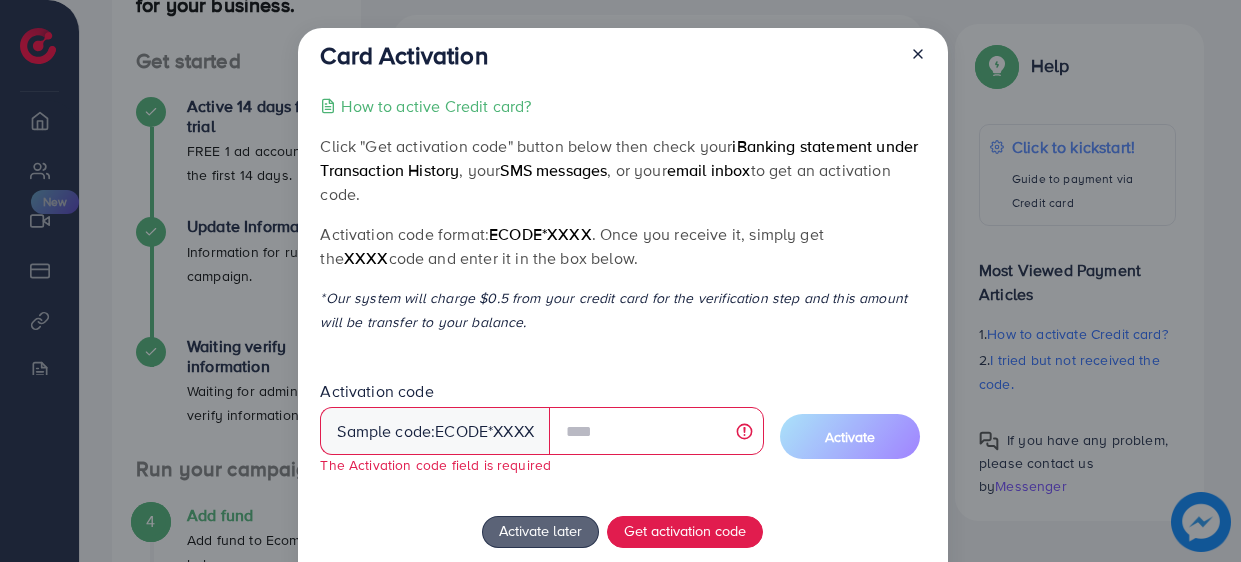 click 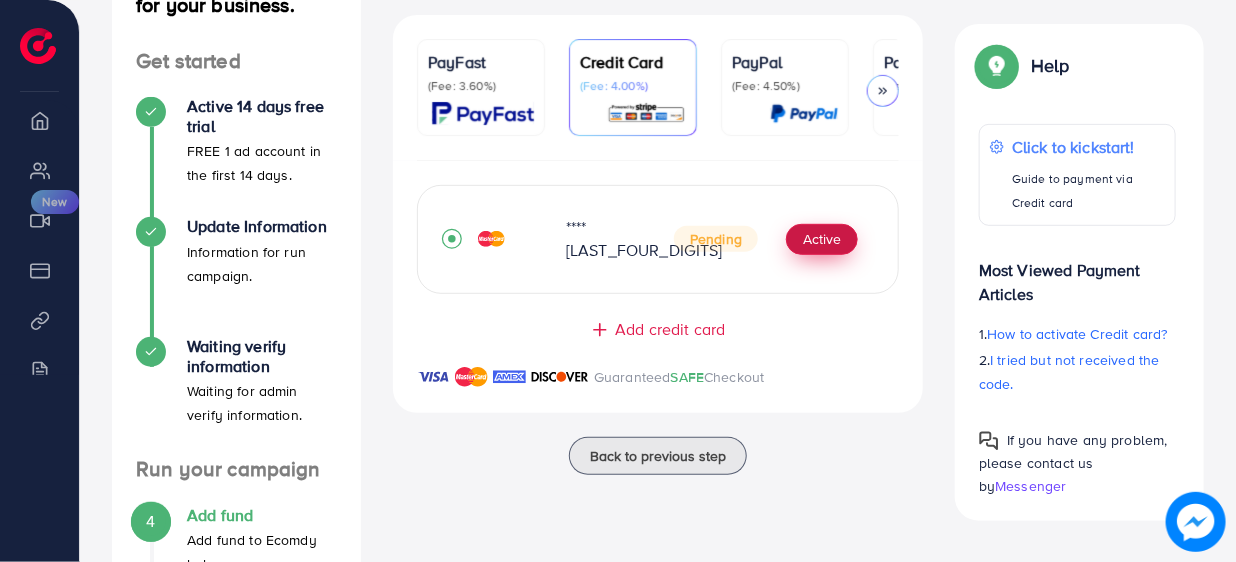 click on "Active" at bounding box center [822, 240] 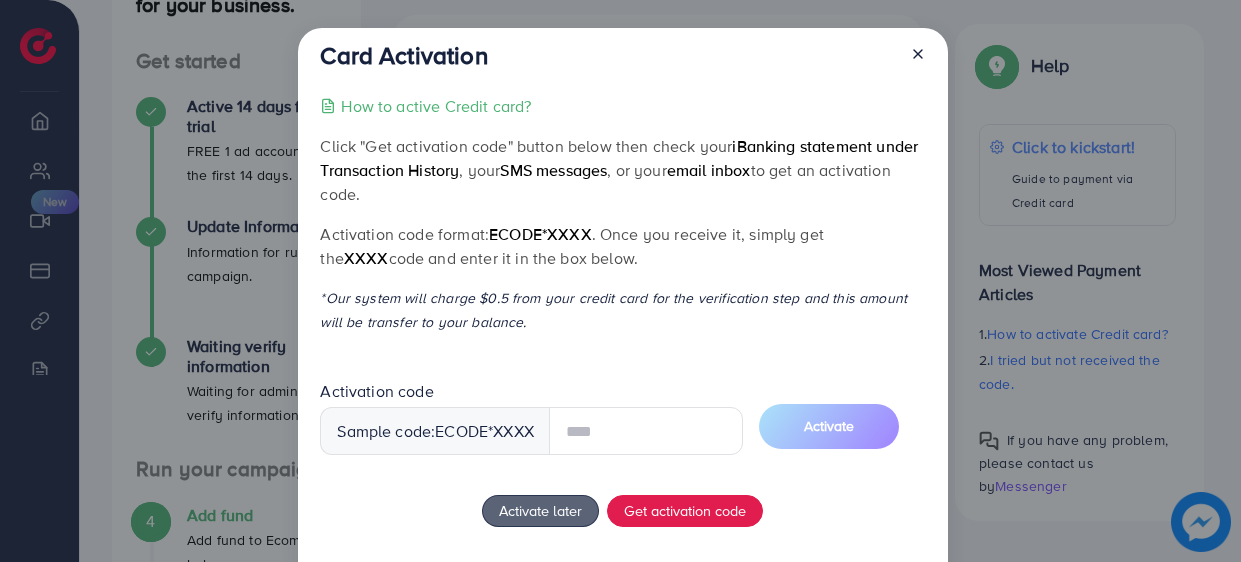 click 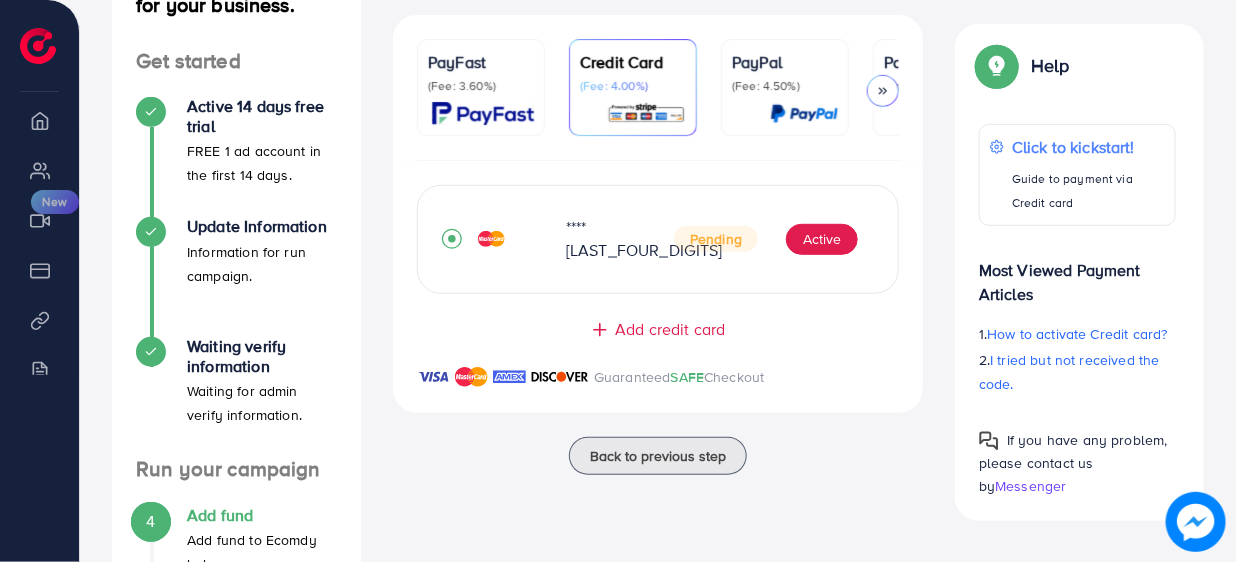 click on "PayFast   (Fee: 3.60%)" at bounding box center [481, 87] 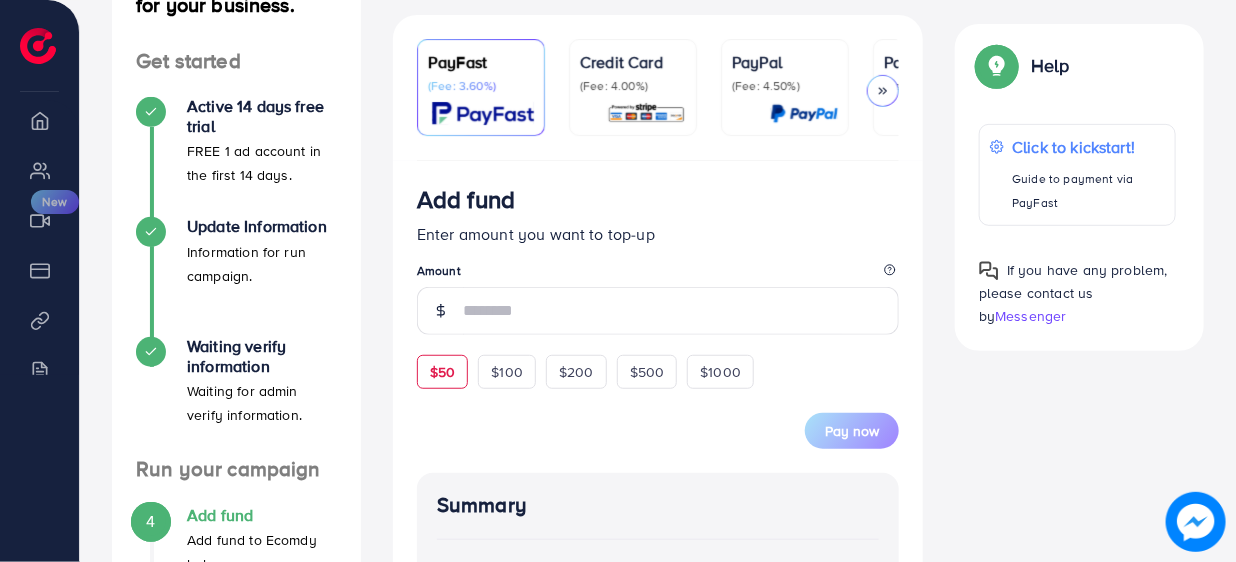 click on "$50" at bounding box center (442, 372) 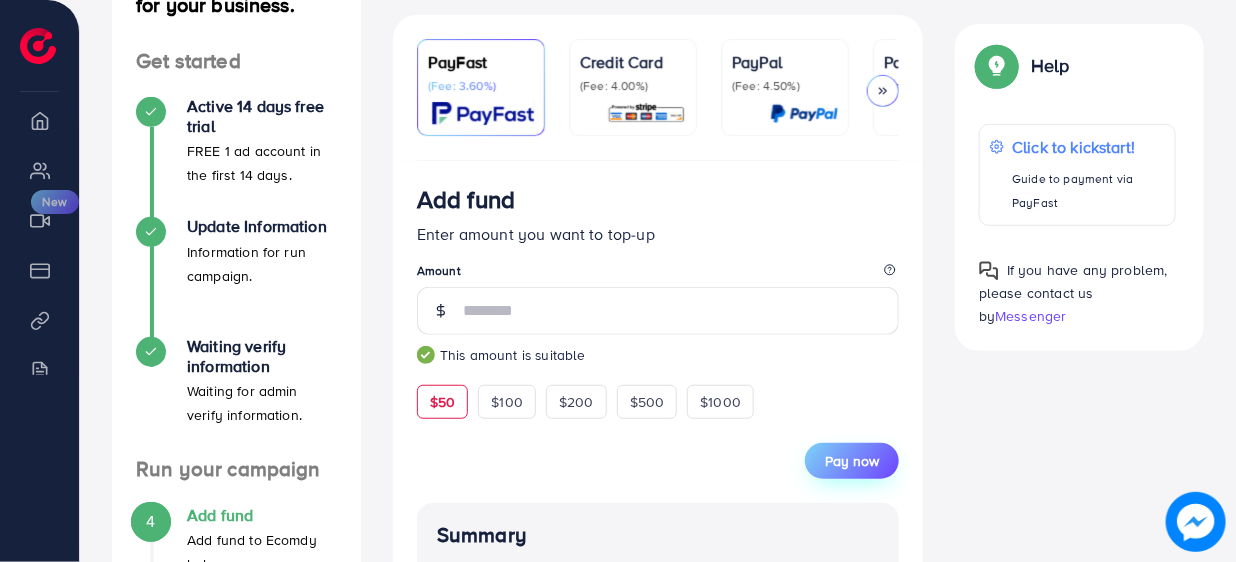 click on "Pay now" at bounding box center (852, 461) 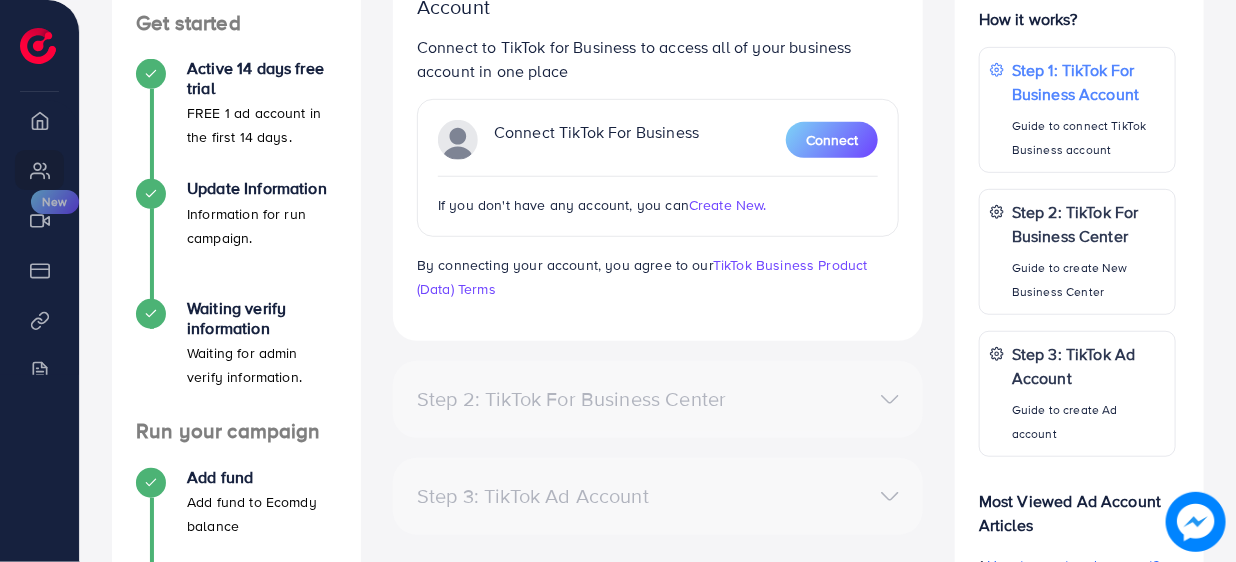scroll, scrollTop: 325, scrollLeft: 0, axis: vertical 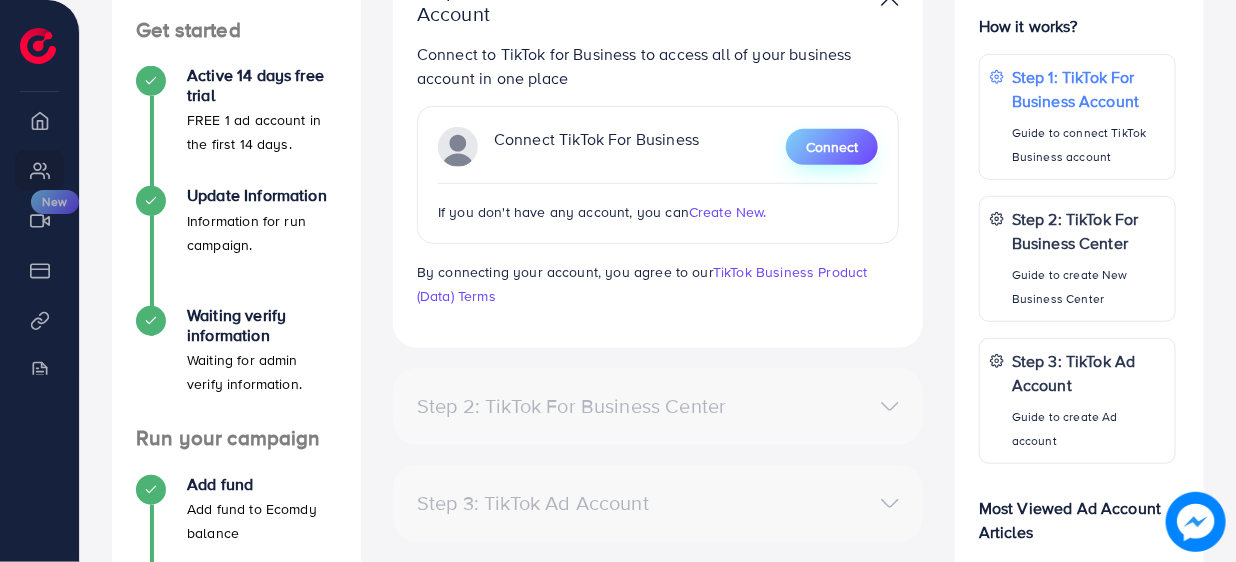 click on "Connect" at bounding box center [832, 147] 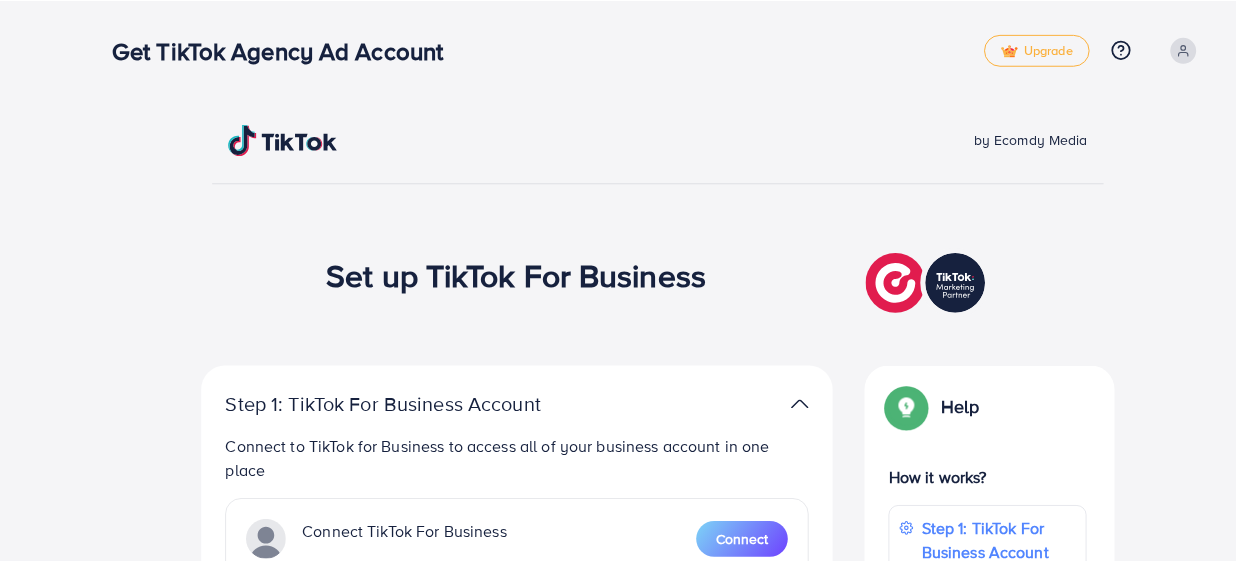 scroll, scrollTop: 0, scrollLeft: 0, axis: both 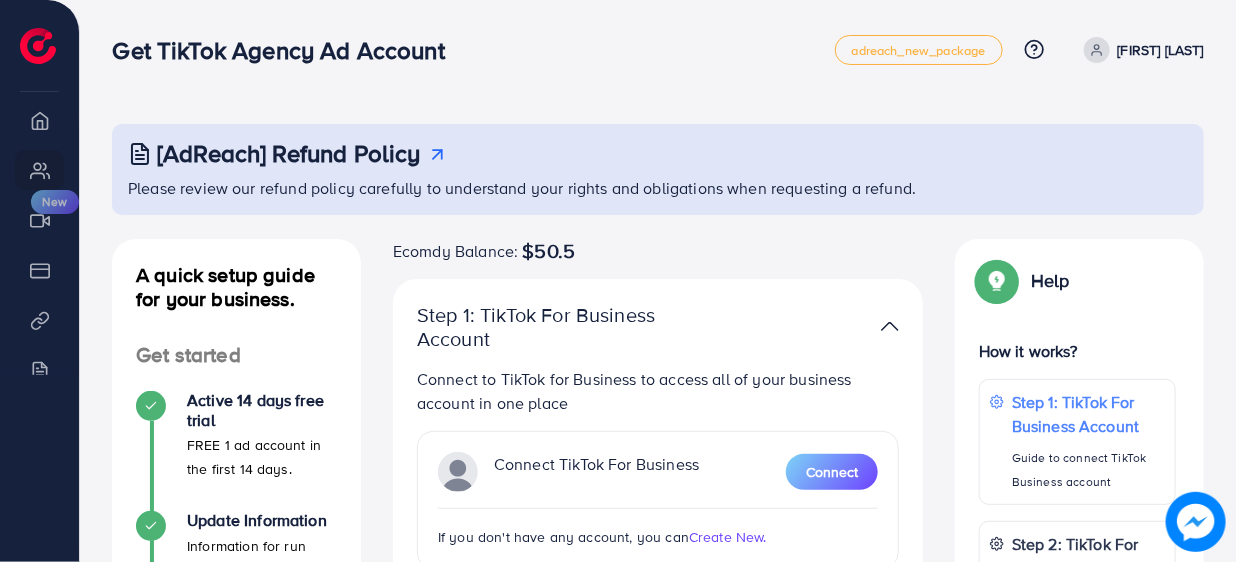 click on "[FIRST] [LAST]" at bounding box center [1161, 50] 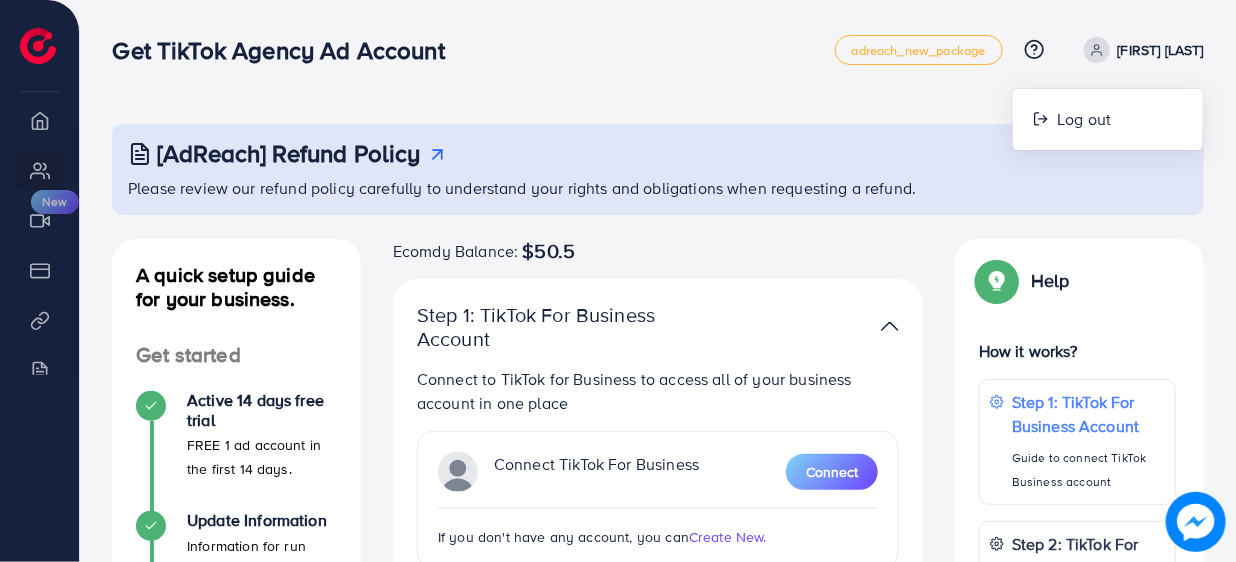 click on "[FIRST] [LAST]" at bounding box center [1161, 50] 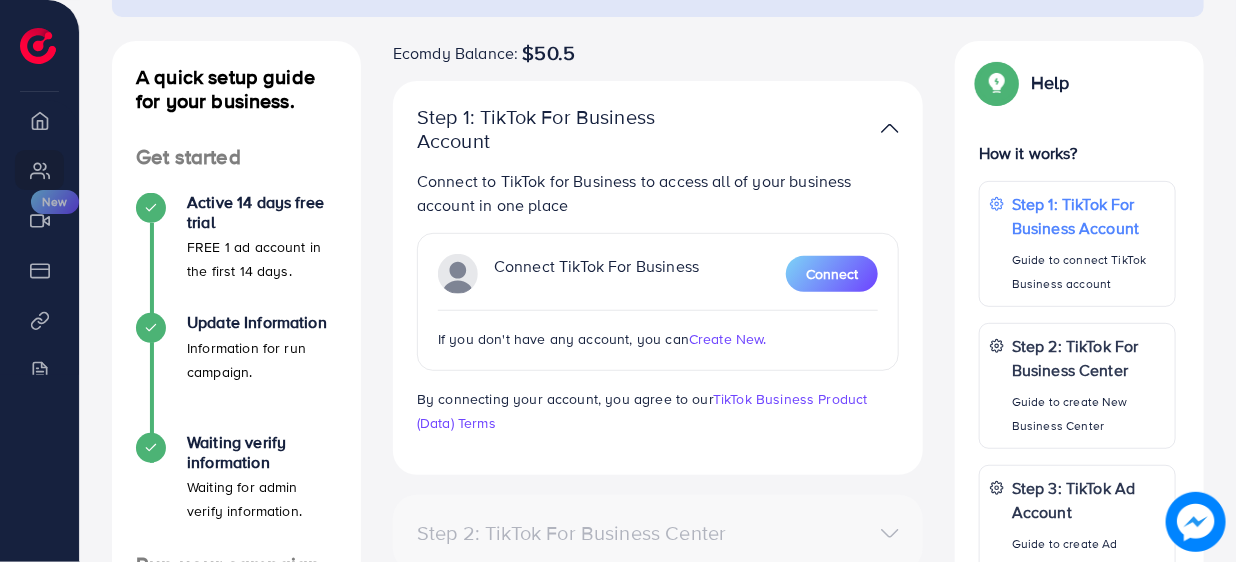 scroll, scrollTop: 202, scrollLeft: 0, axis: vertical 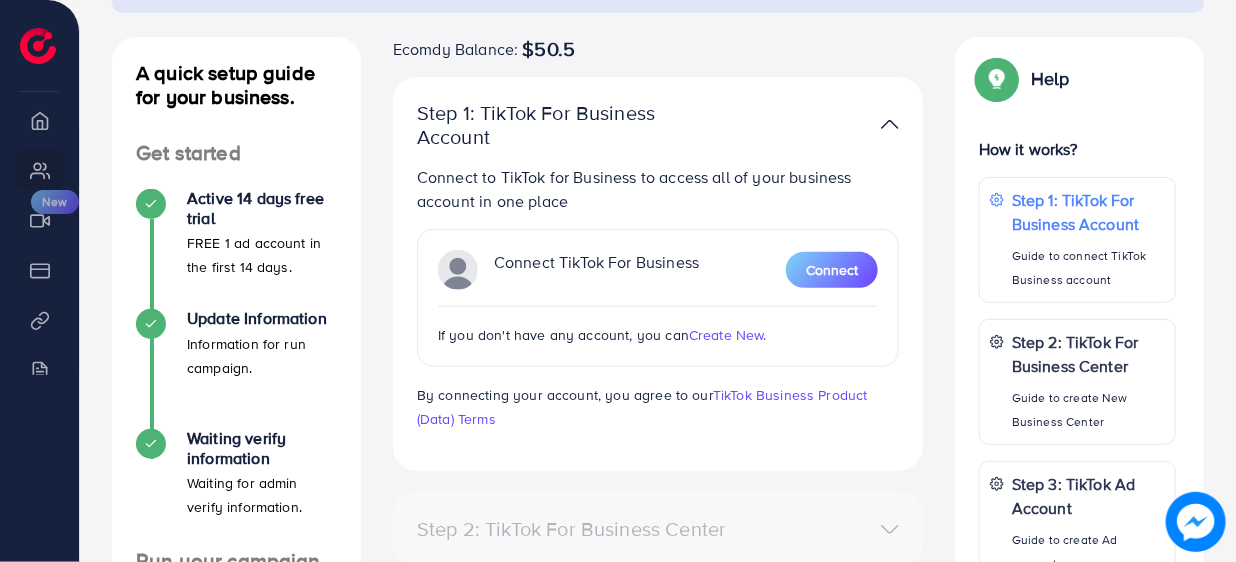 click at bounding box center (829, 124) 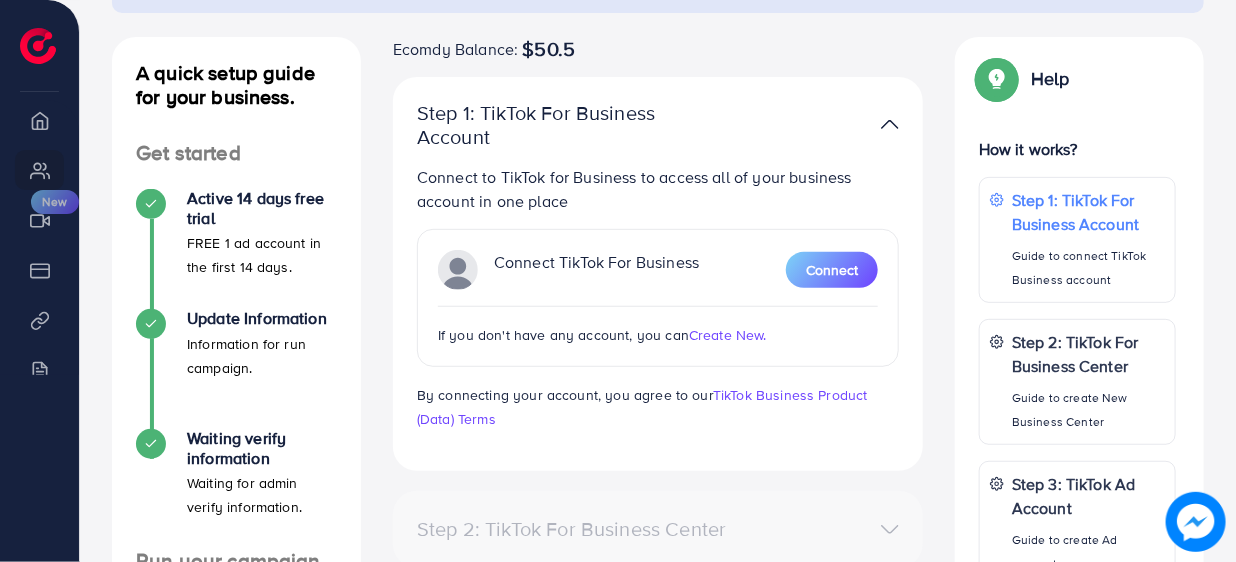 click at bounding box center [829, 124] 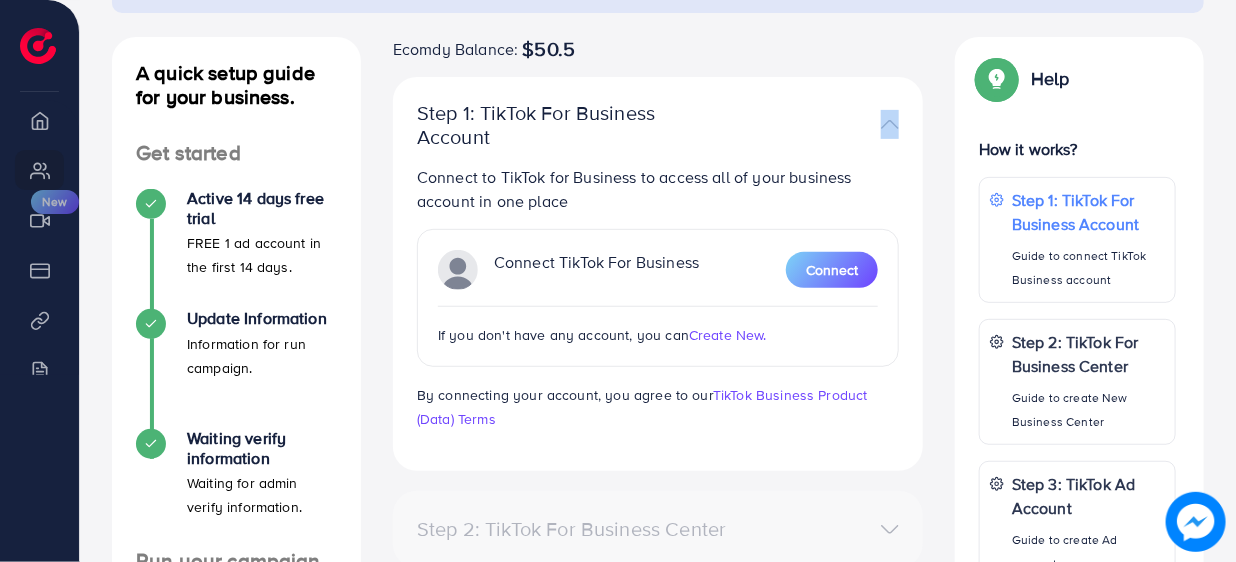 click at bounding box center [829, 124] 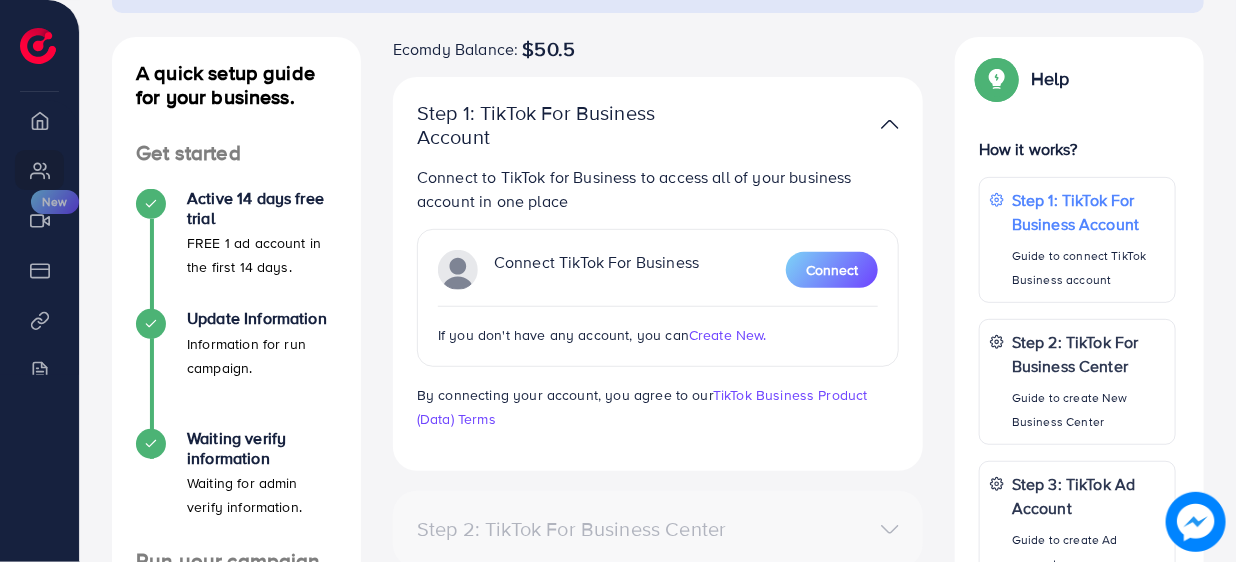 click at bounding box center [829, 124] 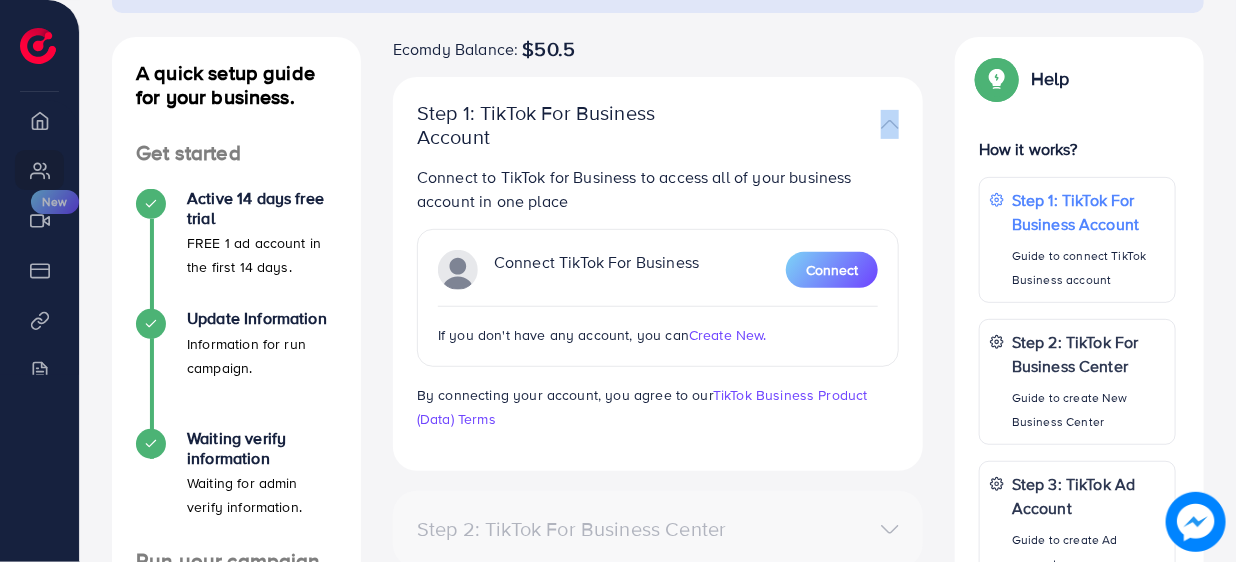click at bounding box center (829, 124) 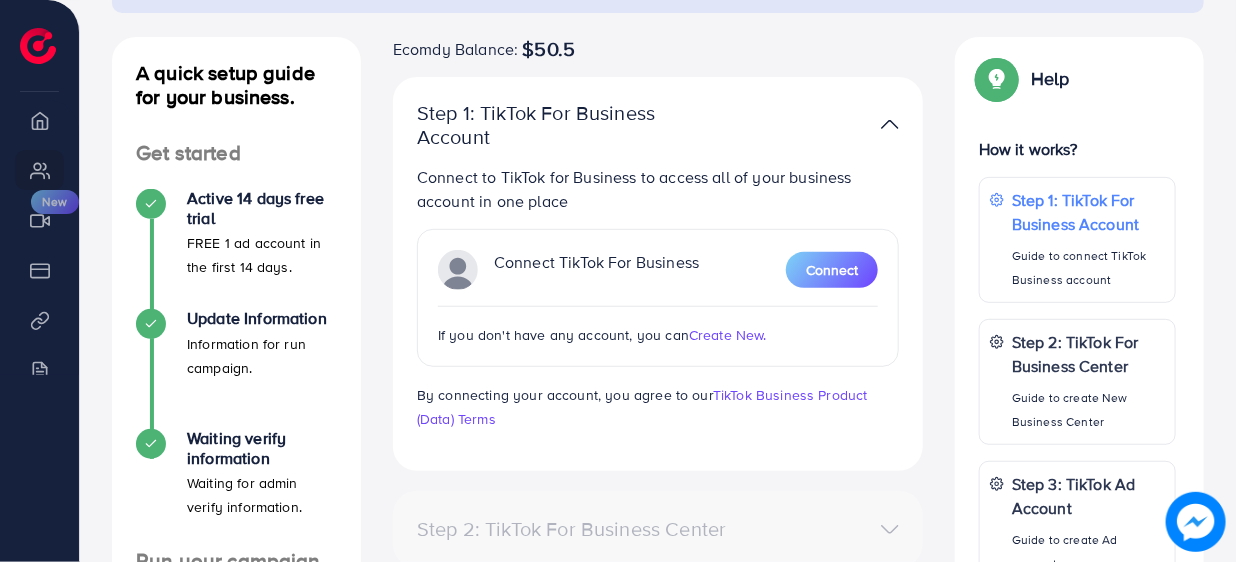 click at bounding box center [829, 124] 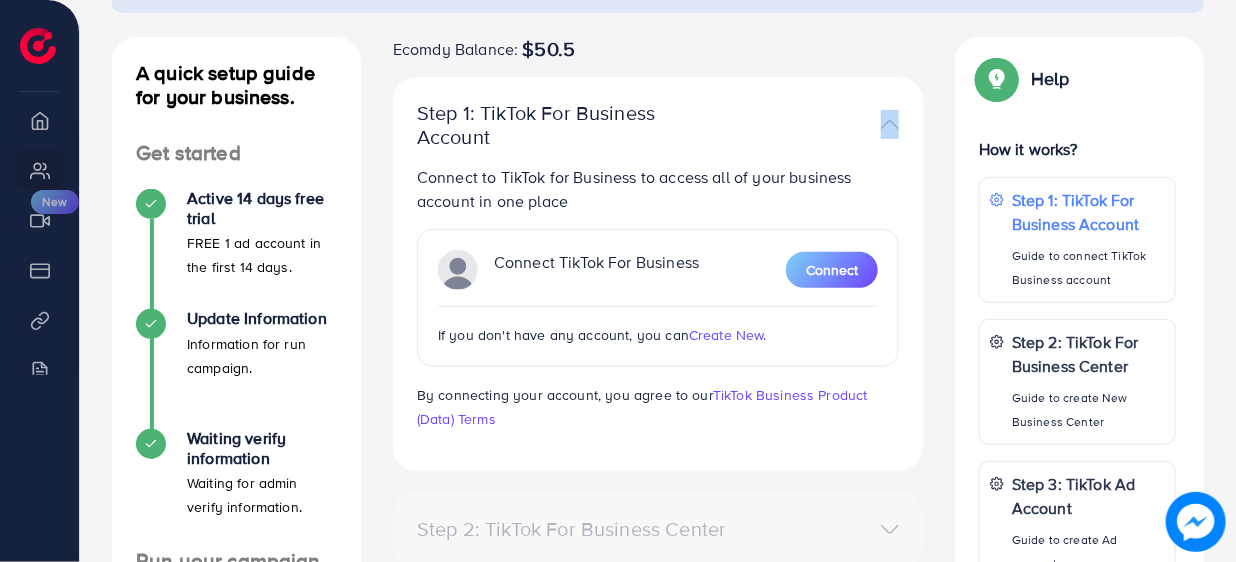 click at bounding box center (829, 124) 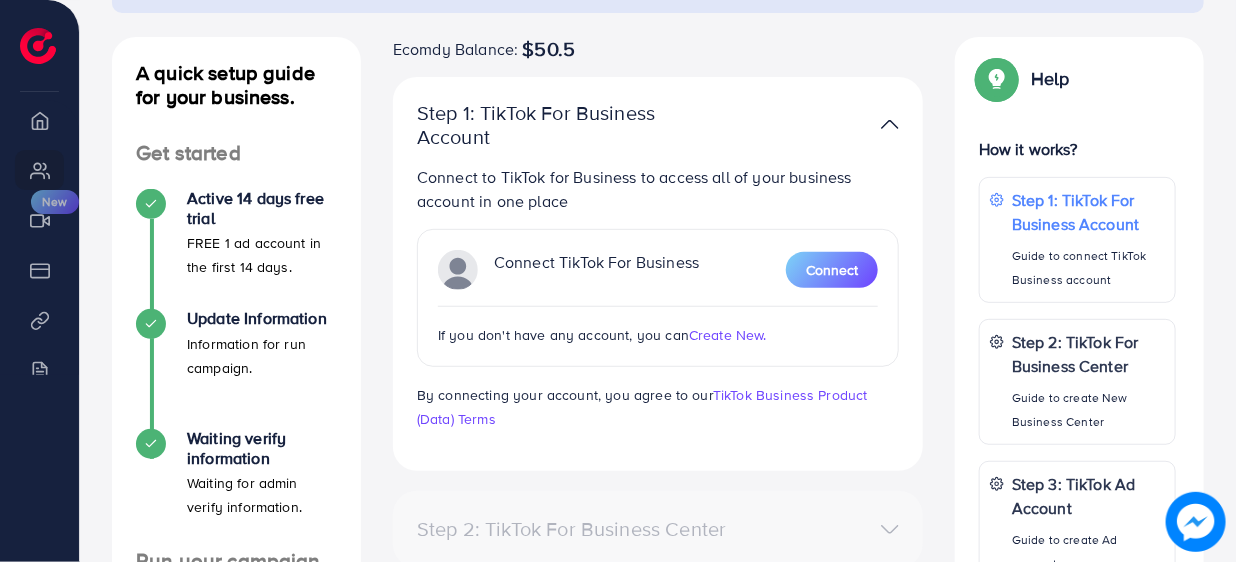 click at bounding box center (829, 124) 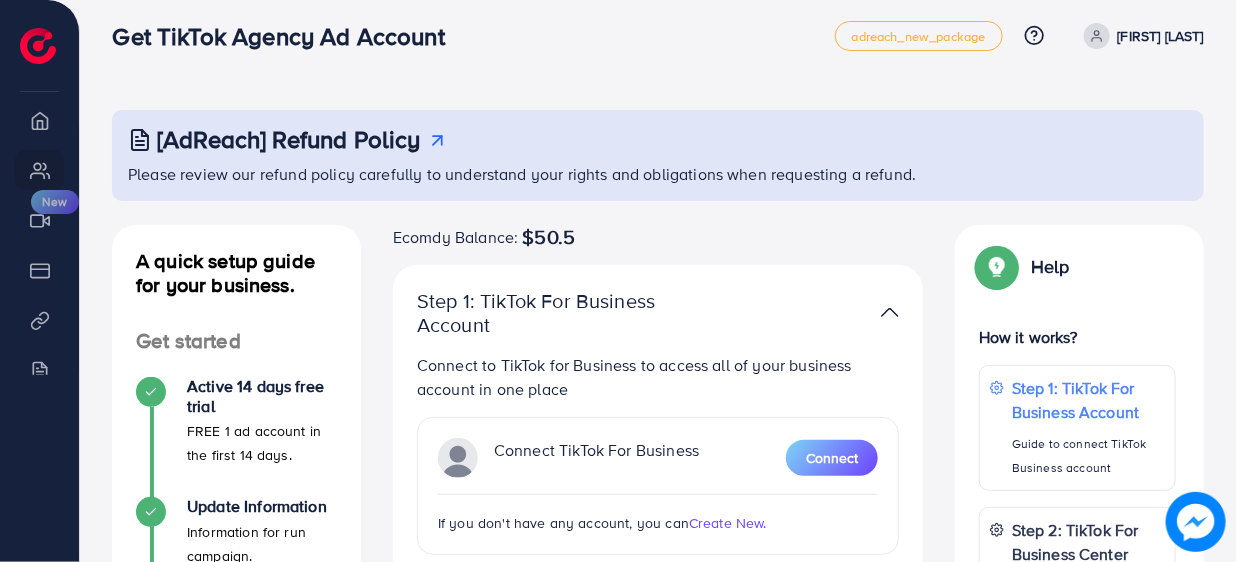 scroll, scrollTop: 0, scrollLeft: 0, axis: both 